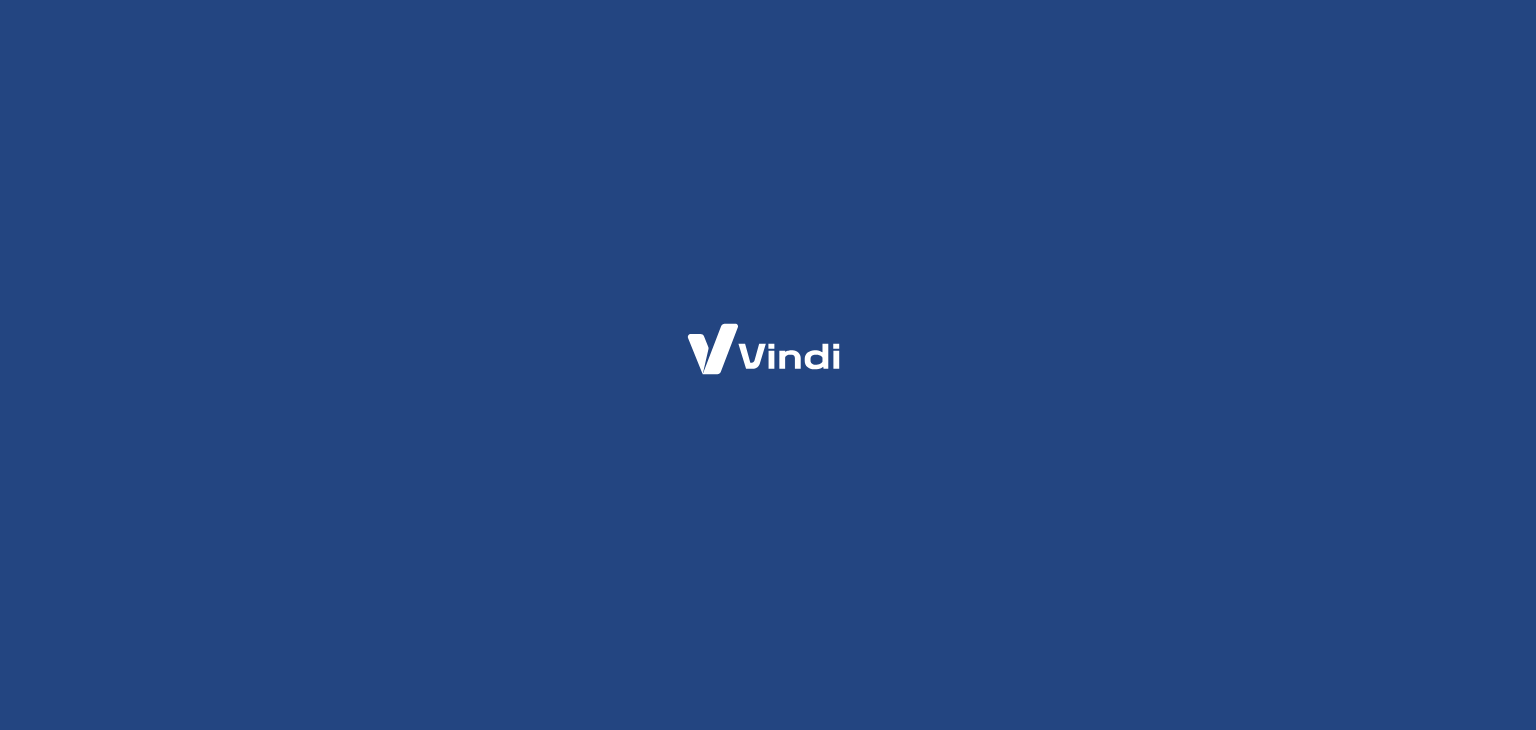 scroll, scrollTop: 0, scrollLeft: 0, axis: both 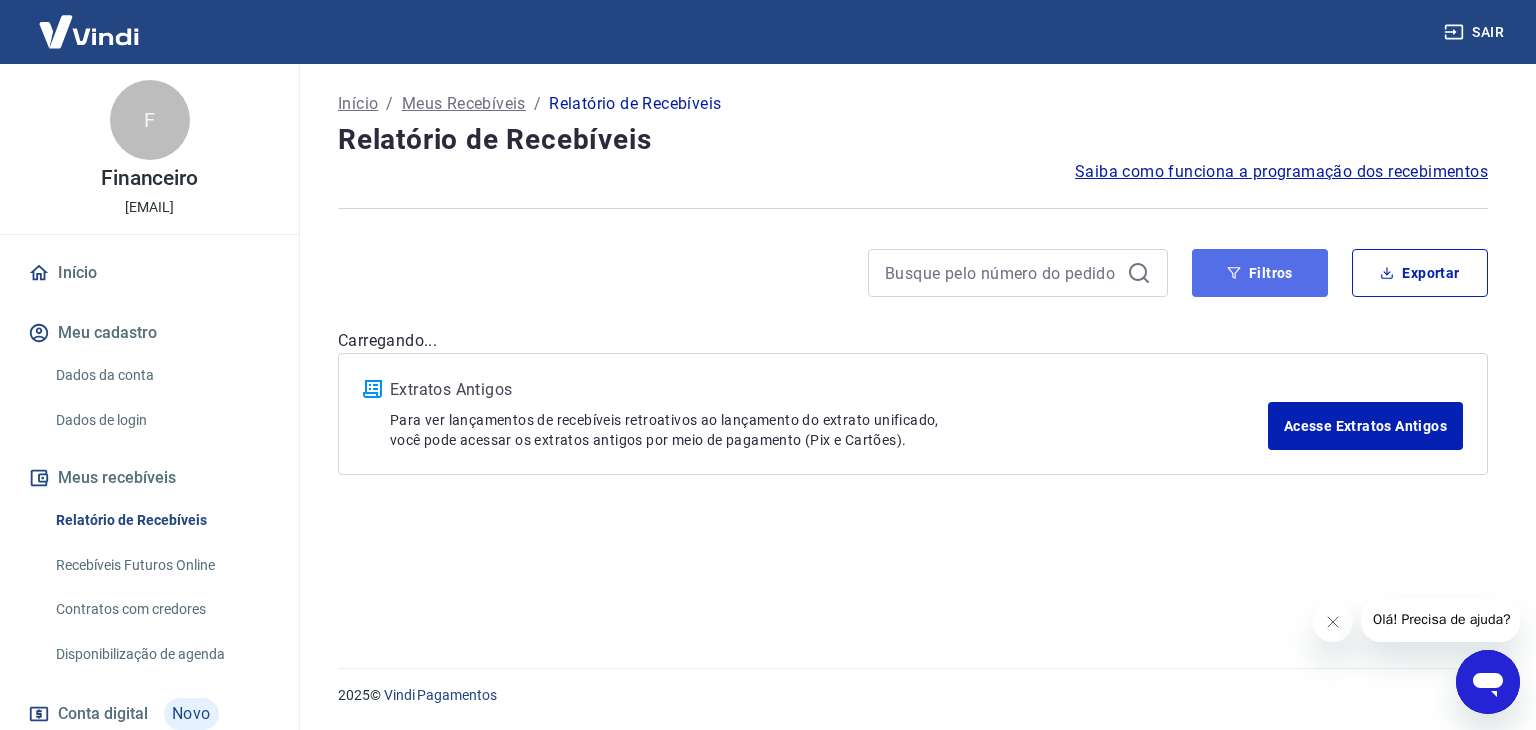 click on "Filtros" at bounding box center (1260, 273) 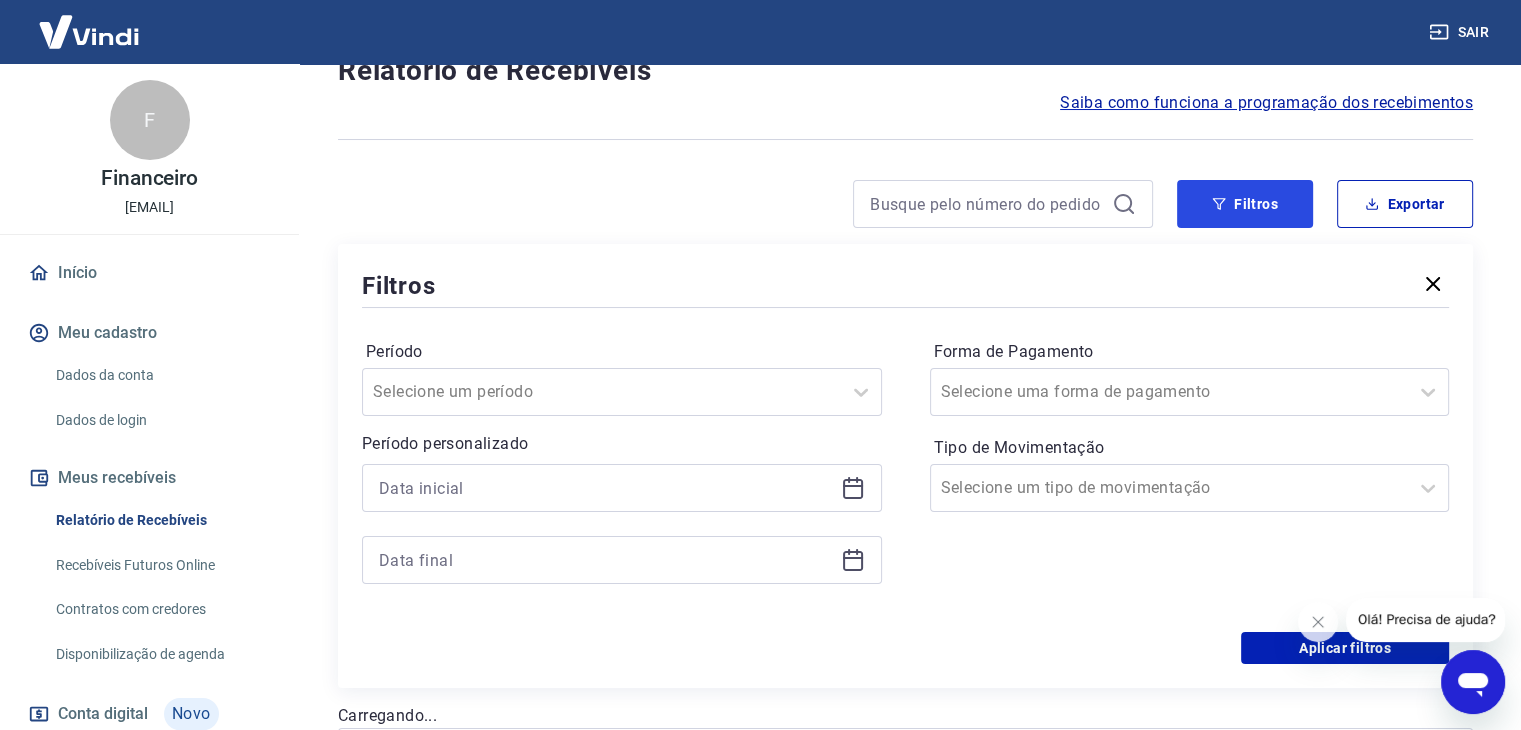 scroll, scrollTop: 200, scrollLeft: 0, axis: vertical 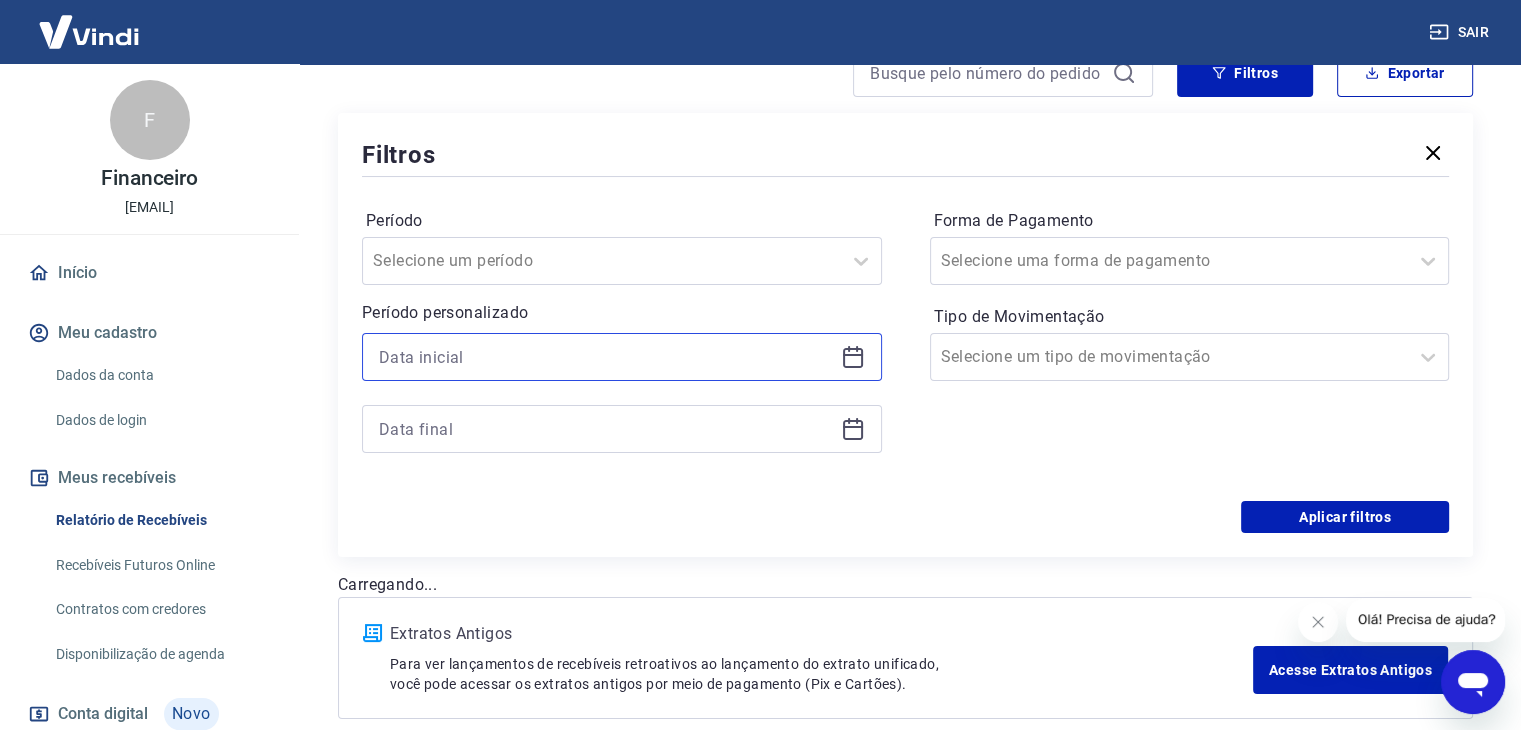 click at bounding box center (606, 357) 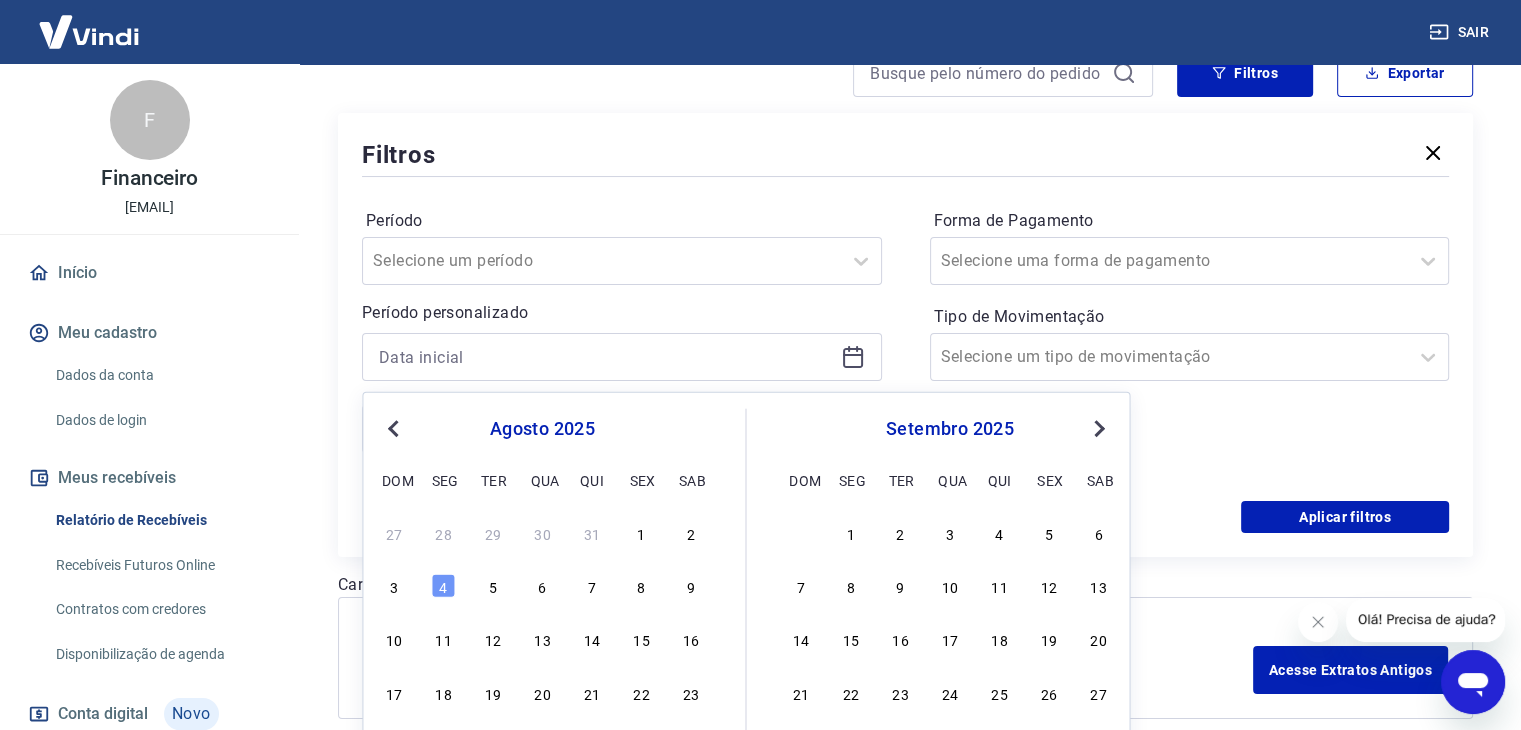 click on "Previous Month" at bounding box center [395, 427] 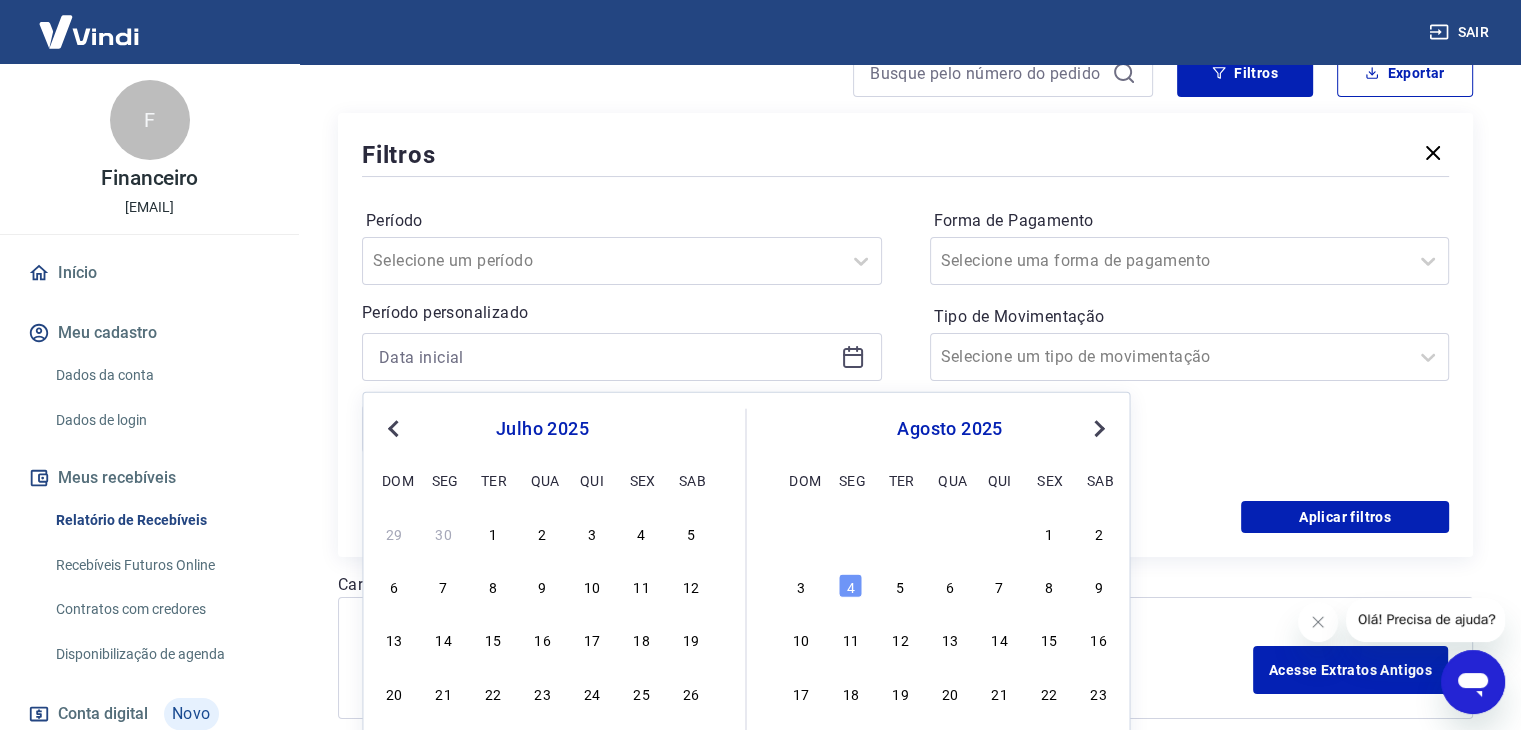 click on "julho 2025 Previous Month Next Month julho 2025 dom seg ter qua qui sex sab 29 30 1 2 3 4 5 6 7 8 9 10 11 12 13 14 15 16 17 18 19 20 21 22 23 24 25 26 27 28 29 30 31 agosto 2025 dom seg ter qua qui sex sab 1 2 3 4 5 6 7 8 9 10 11 12 13 14 15 16 17 18 19 20 21 22 23 24 25 26 27 28 29 30 31 1 2 3 4 5 6" at bounding box center [746, 604] 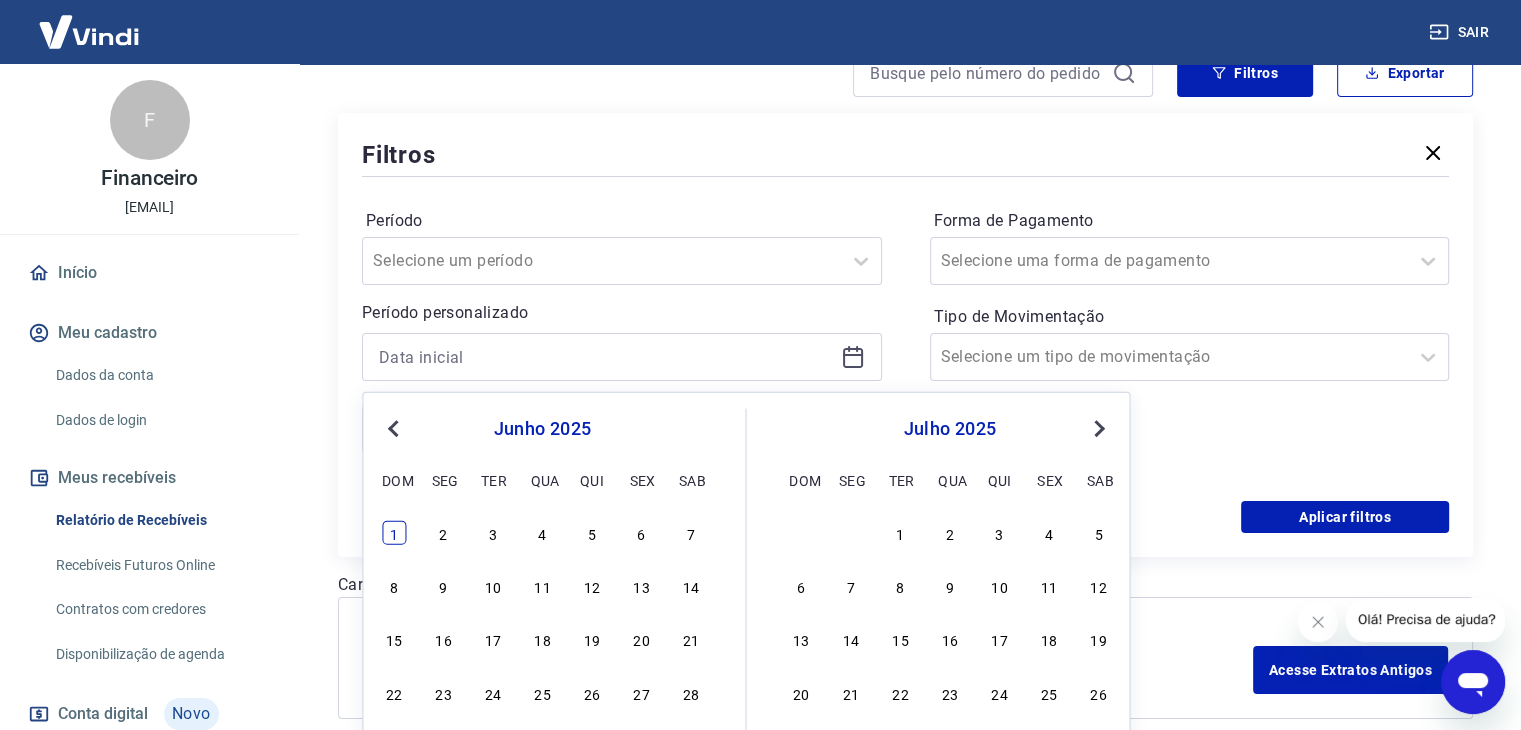 click on "1" at bounding box center (394, 533) 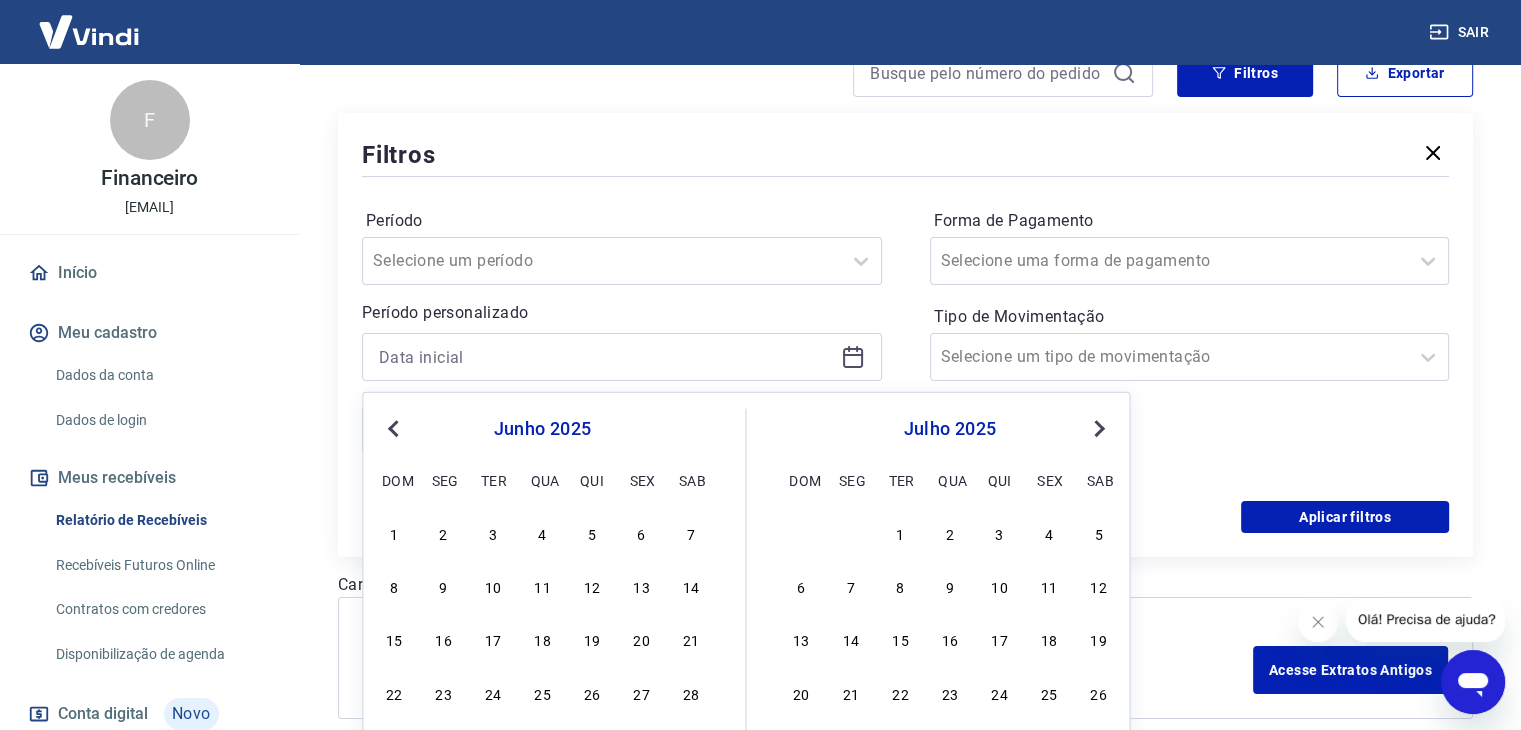 type on "[DATE]" 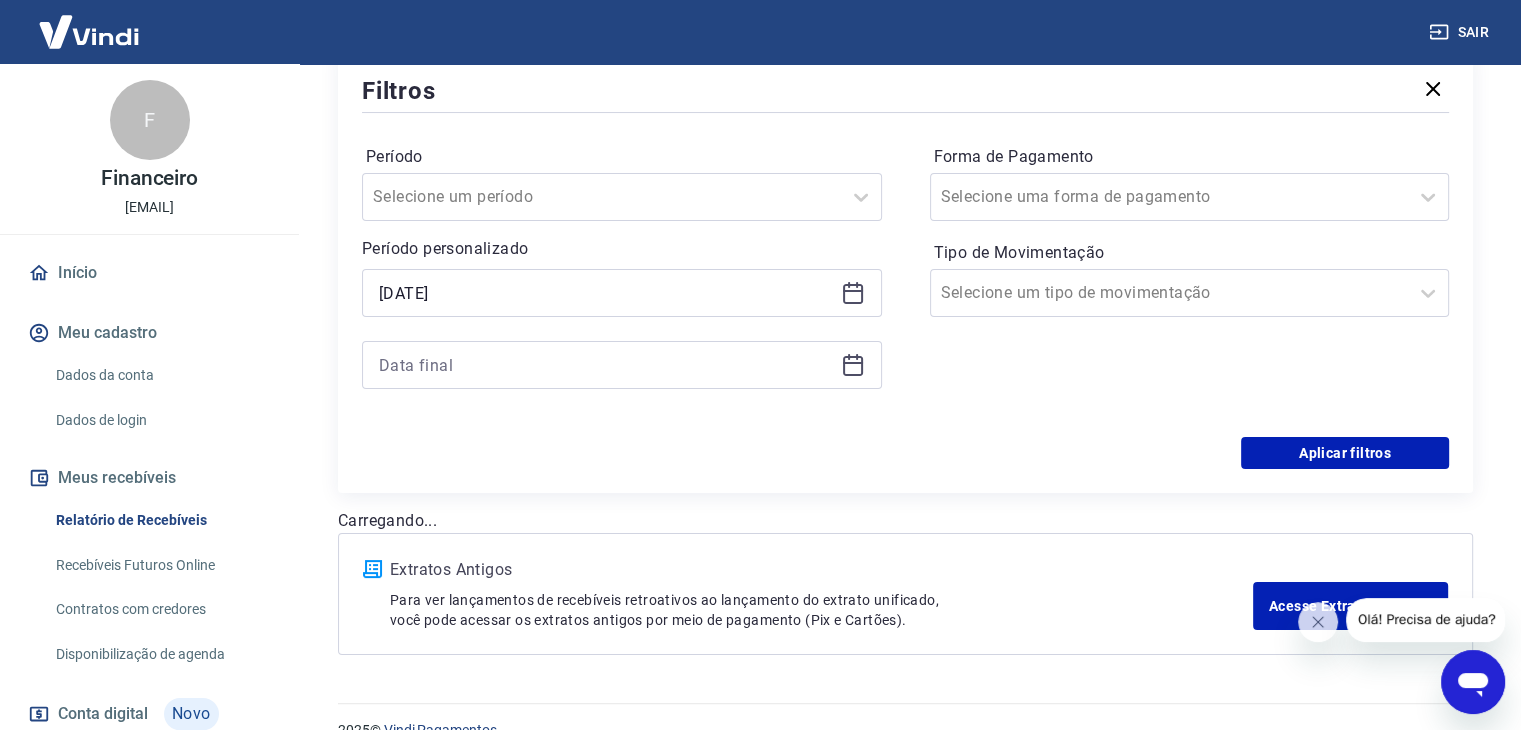 scroll, scrollTop: 299, scrollLeft: 0, axis: vertical 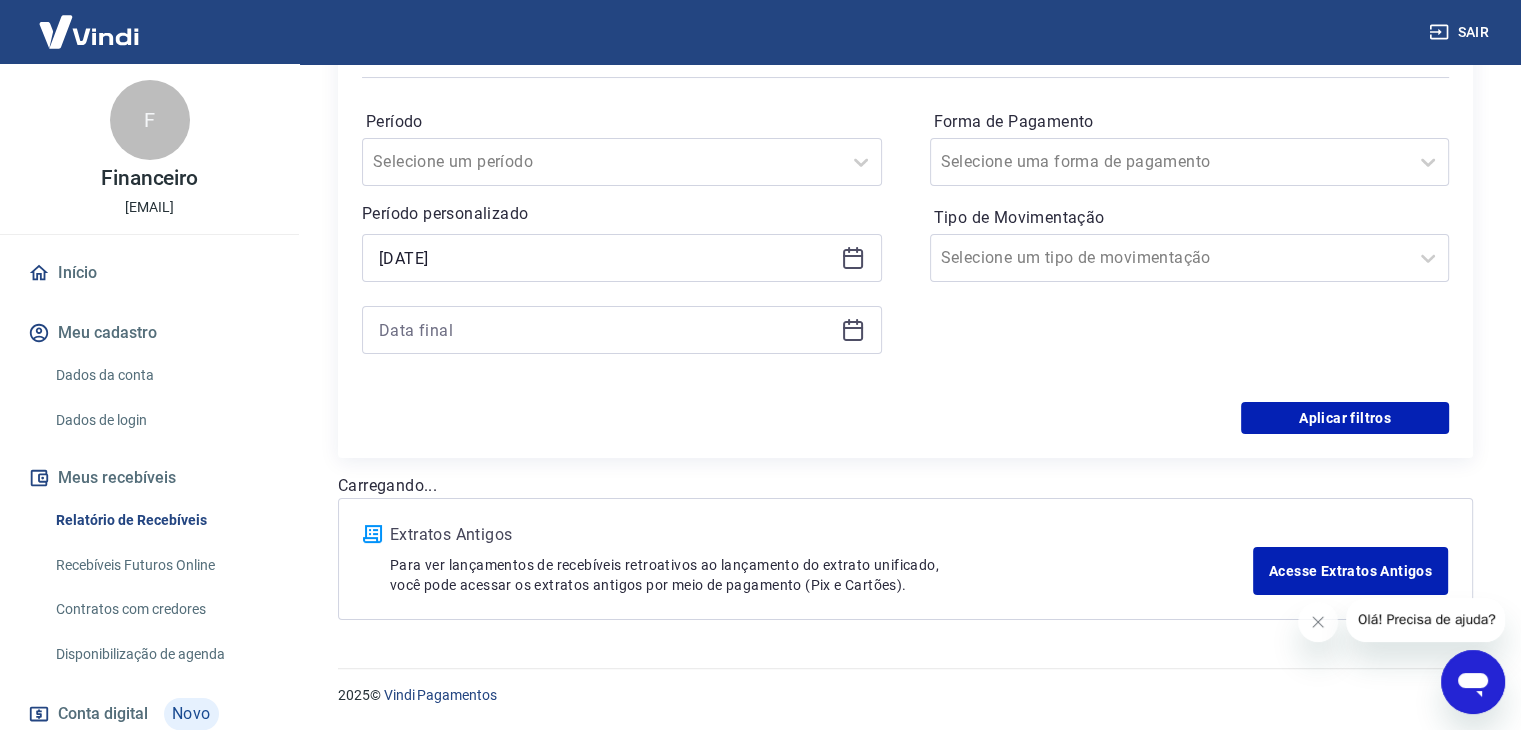 click 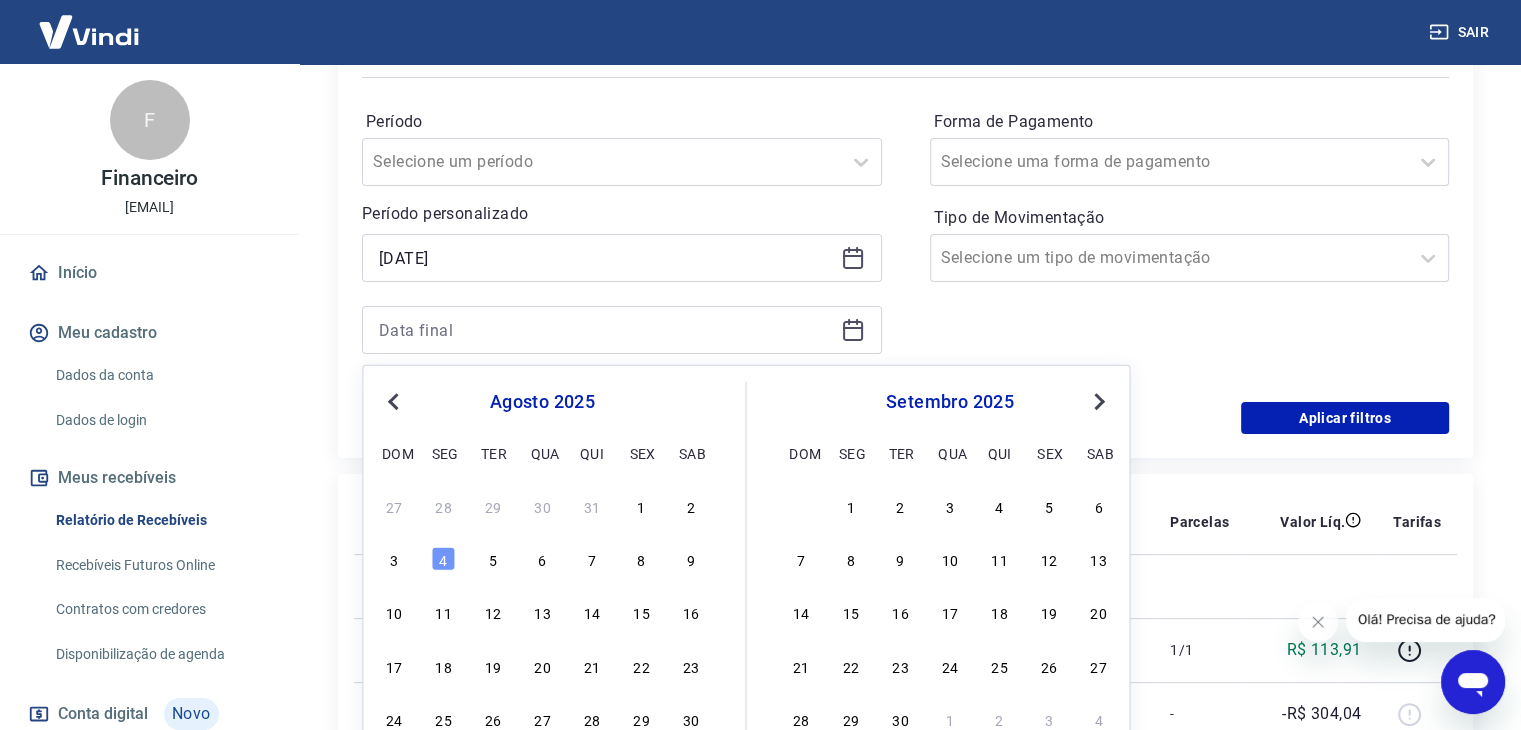 click 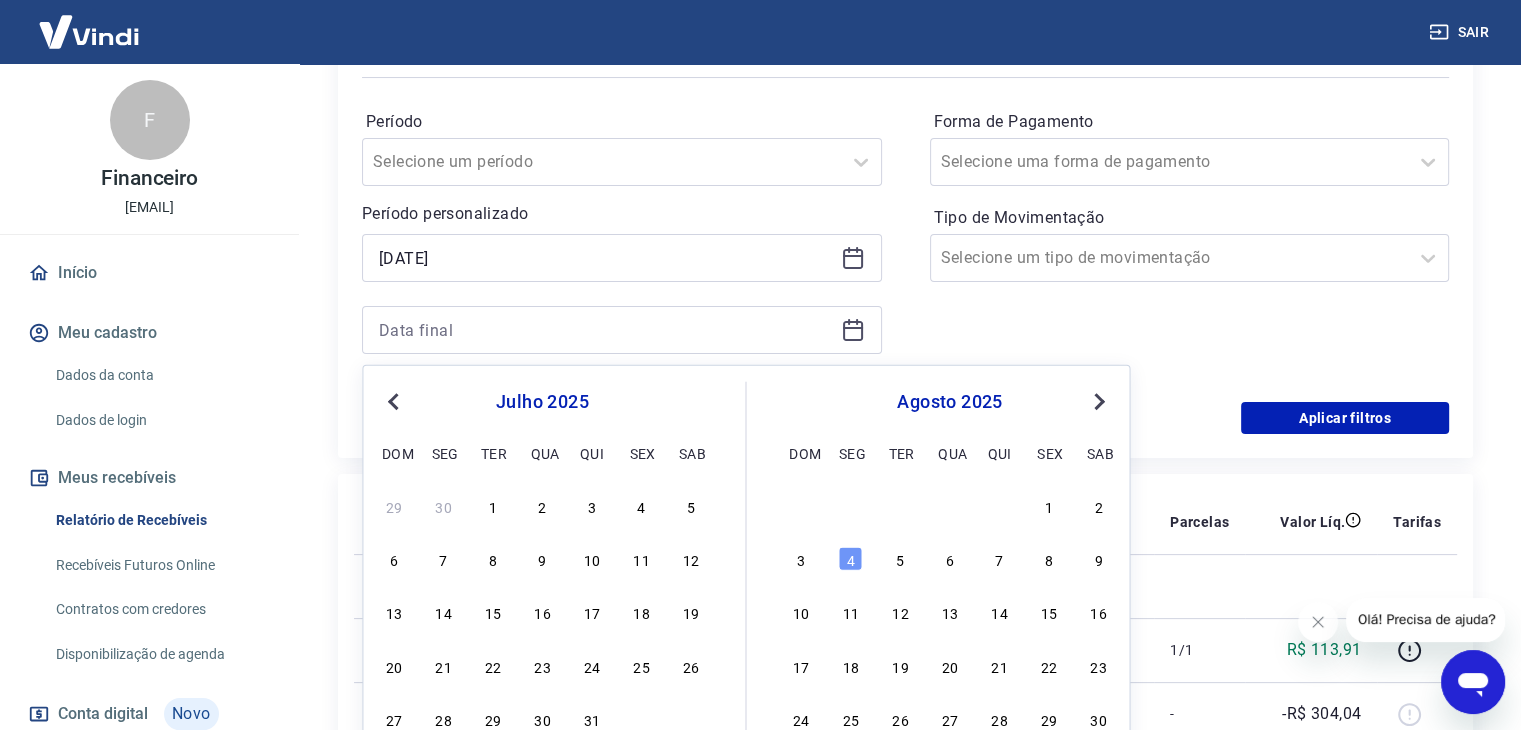 click on "Previous Month" at bounding box center [393, 402] 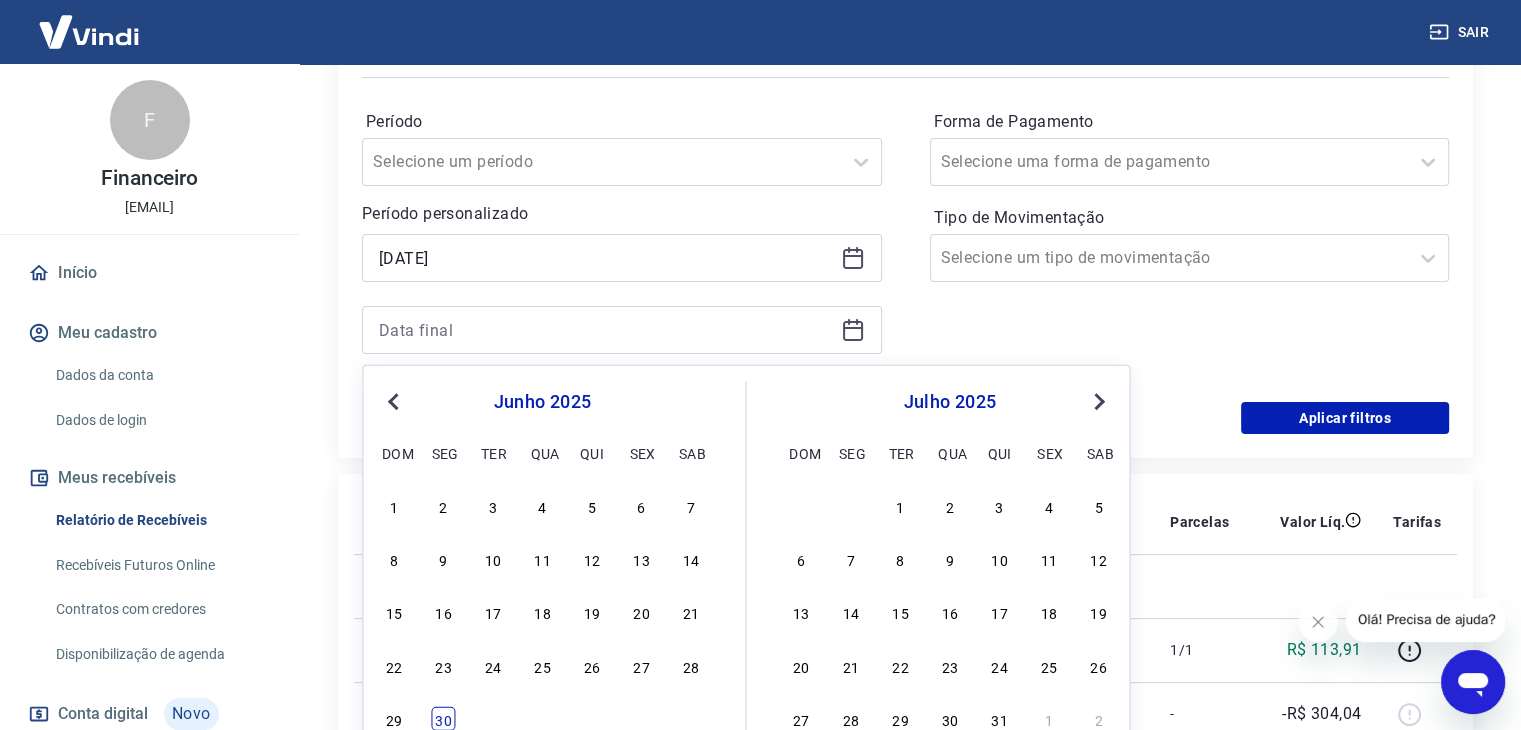 click on "30" at bounding box center [444, 719] 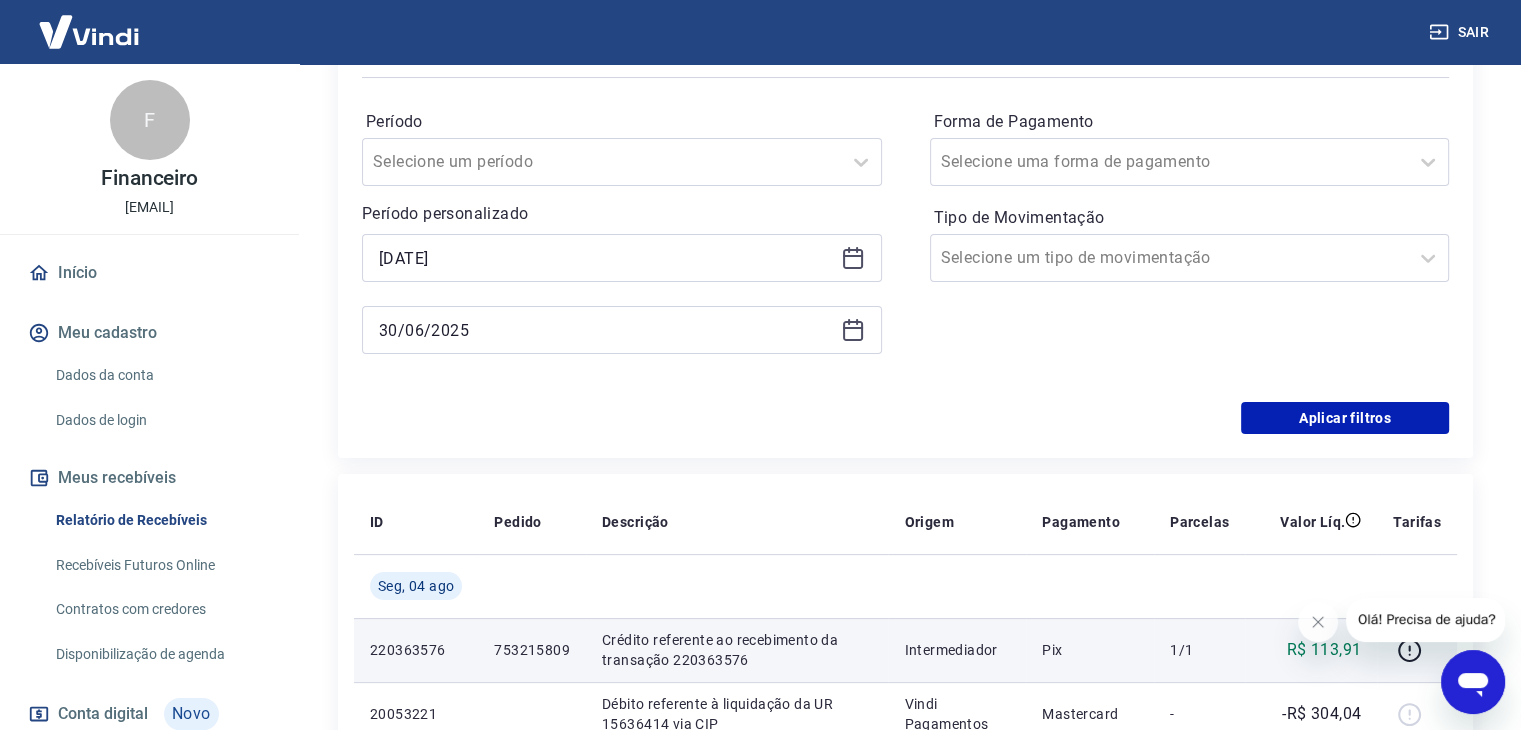 type on "30/06/2025" 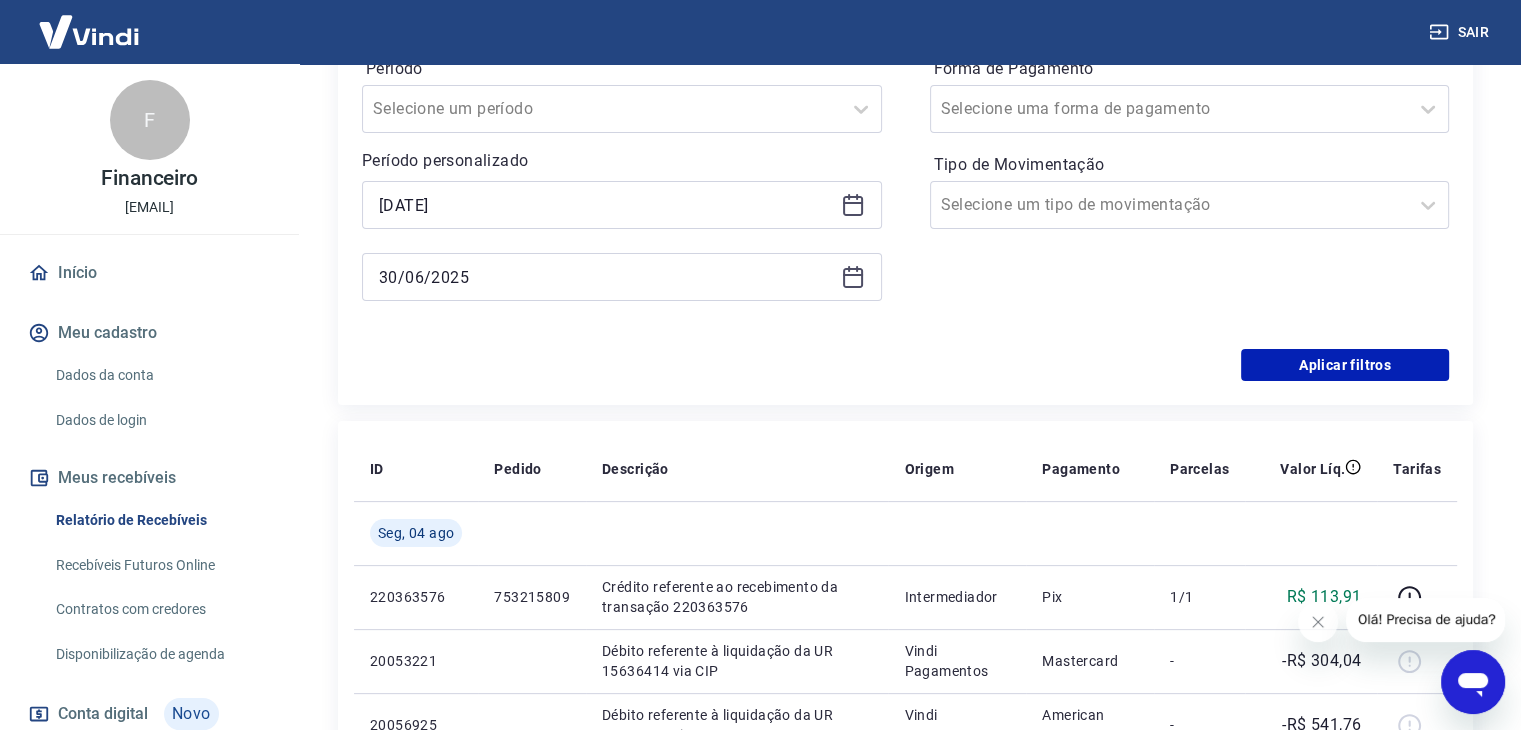 scroll, scrollTop: 399, scrollLeft: 0, axis: vertical 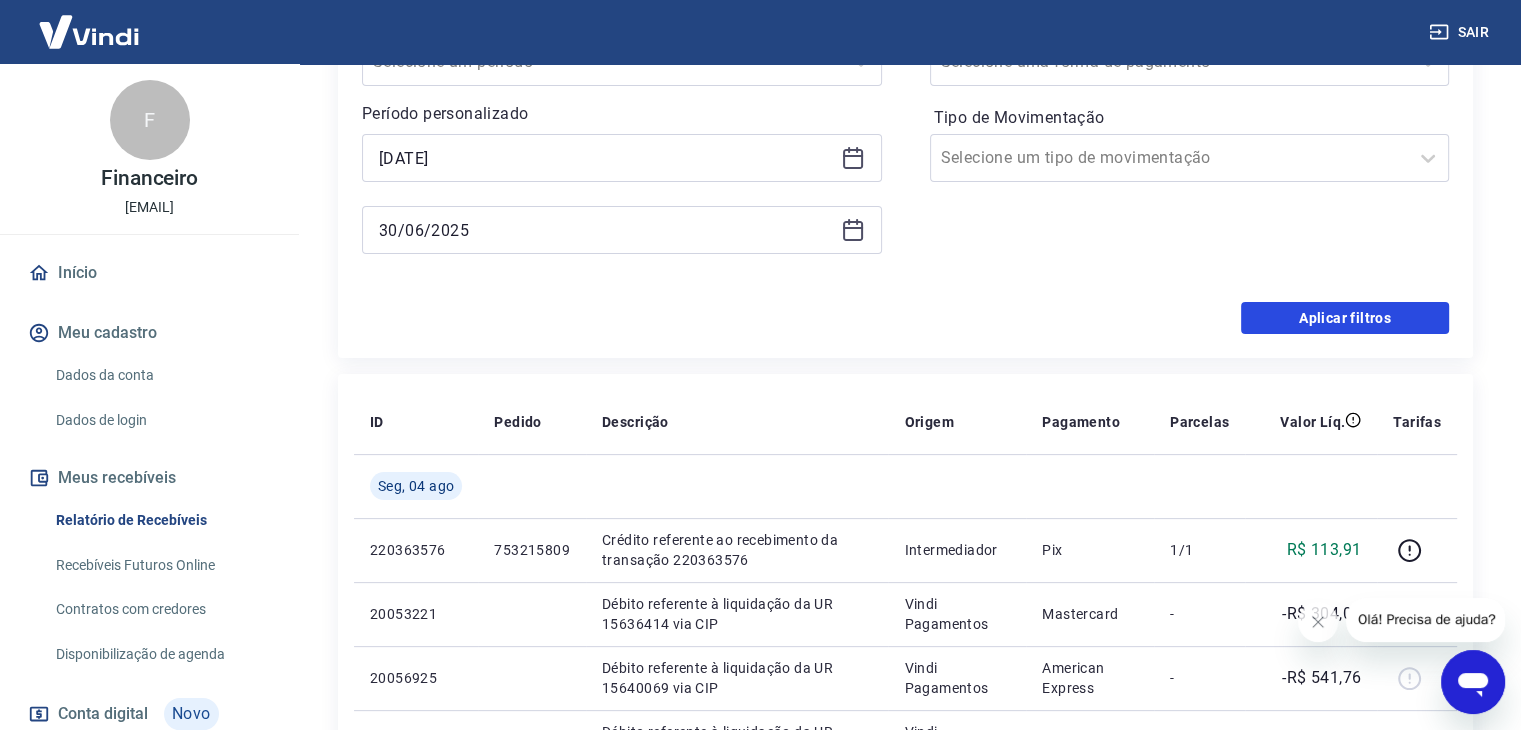 click on "Aplicar filtros" at bounding box center [1345, 318] 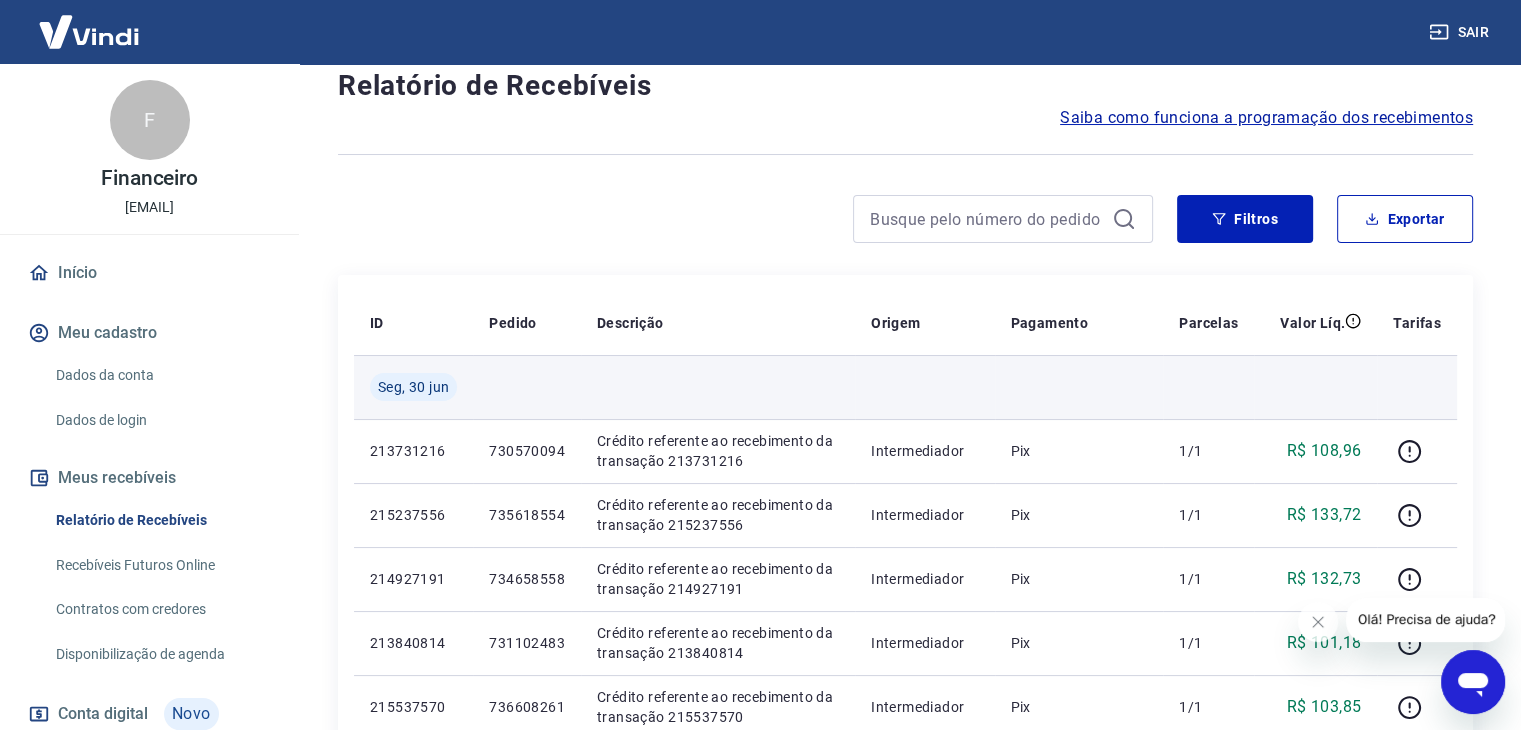 scroll, scrollTop: 100, scrollLeft: 0, axis: vertical 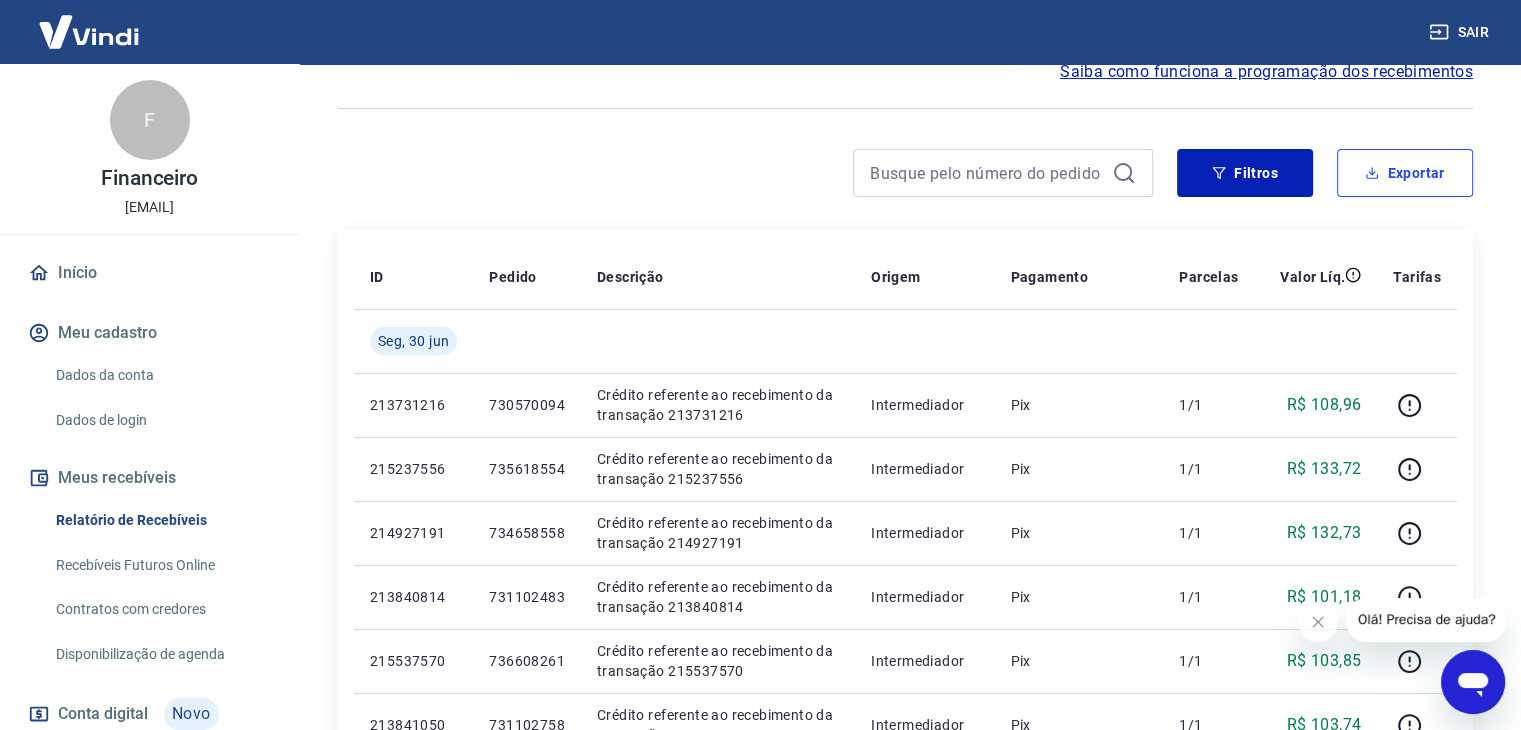 click on "Exportar" at bounding box center (1405, 173) 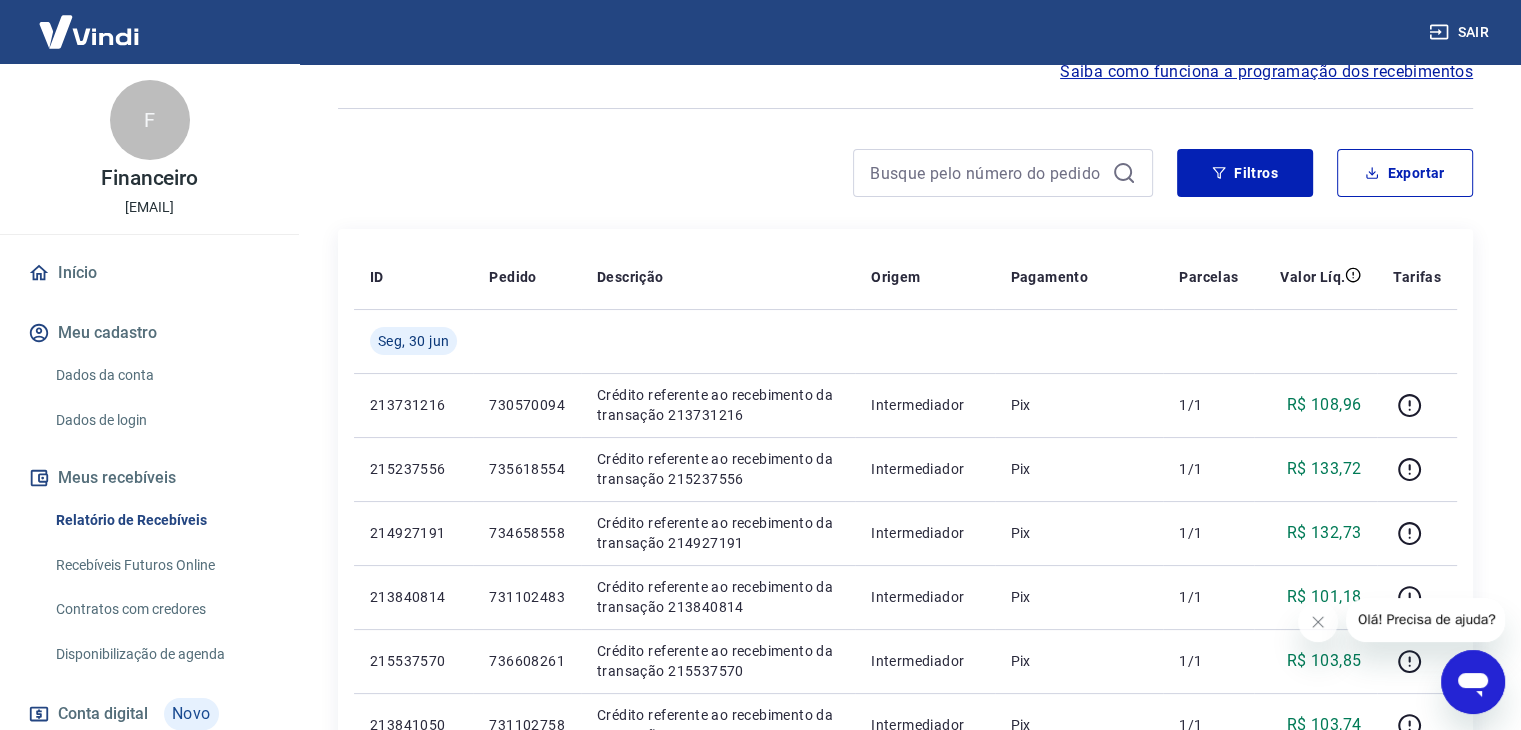 type on "[DATE]" 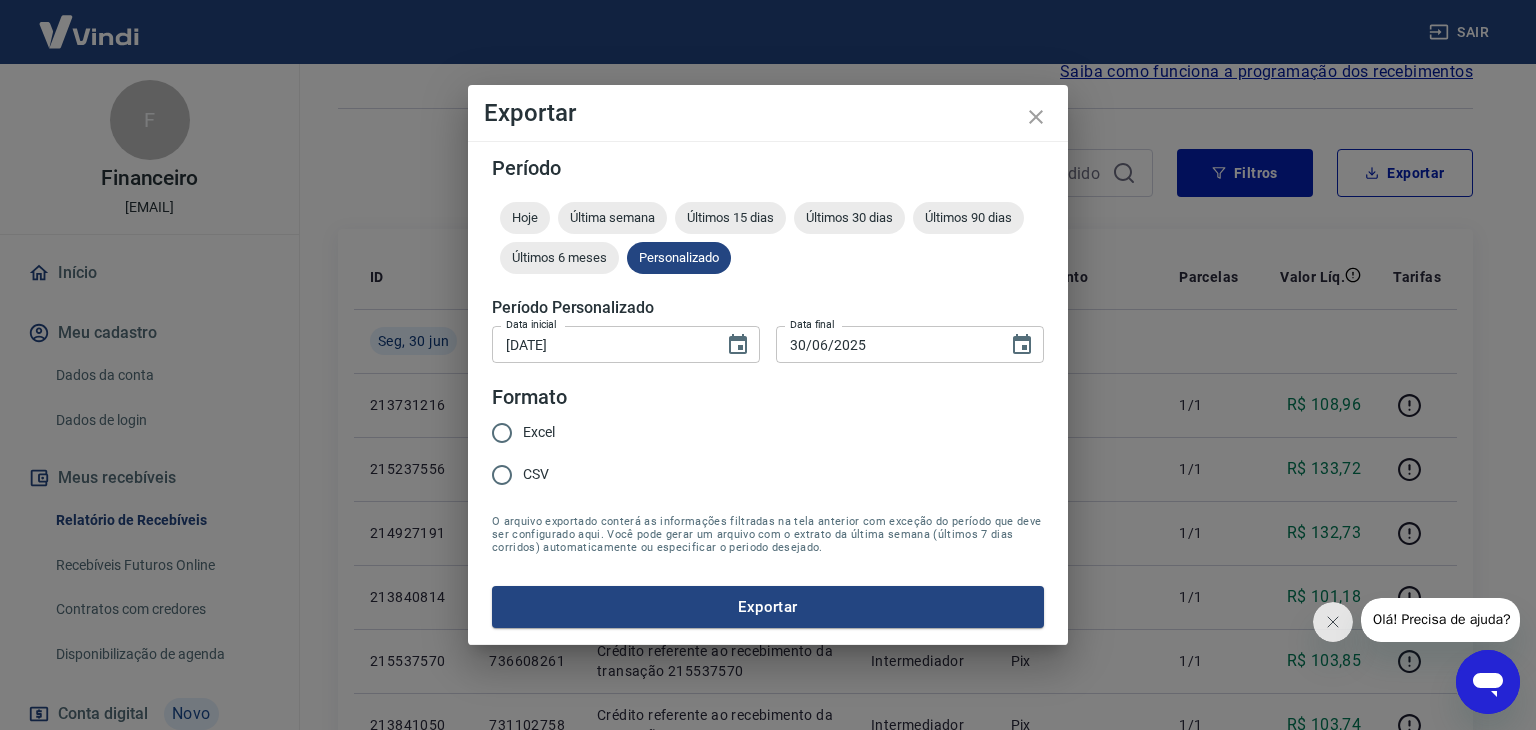 click on "Excel" at bounding box center [502, 433] 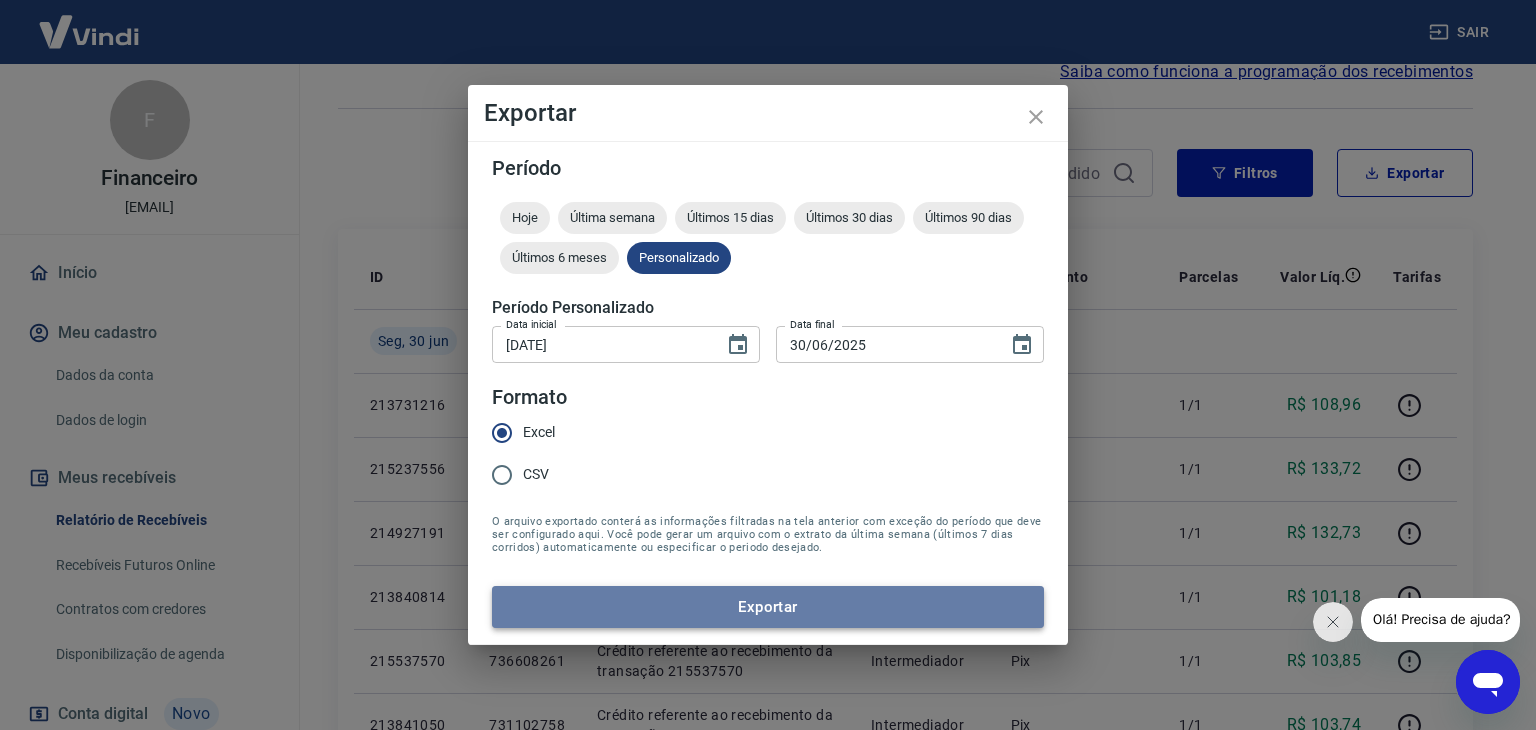 click on "Exportar" at bounding box center (768, 607) 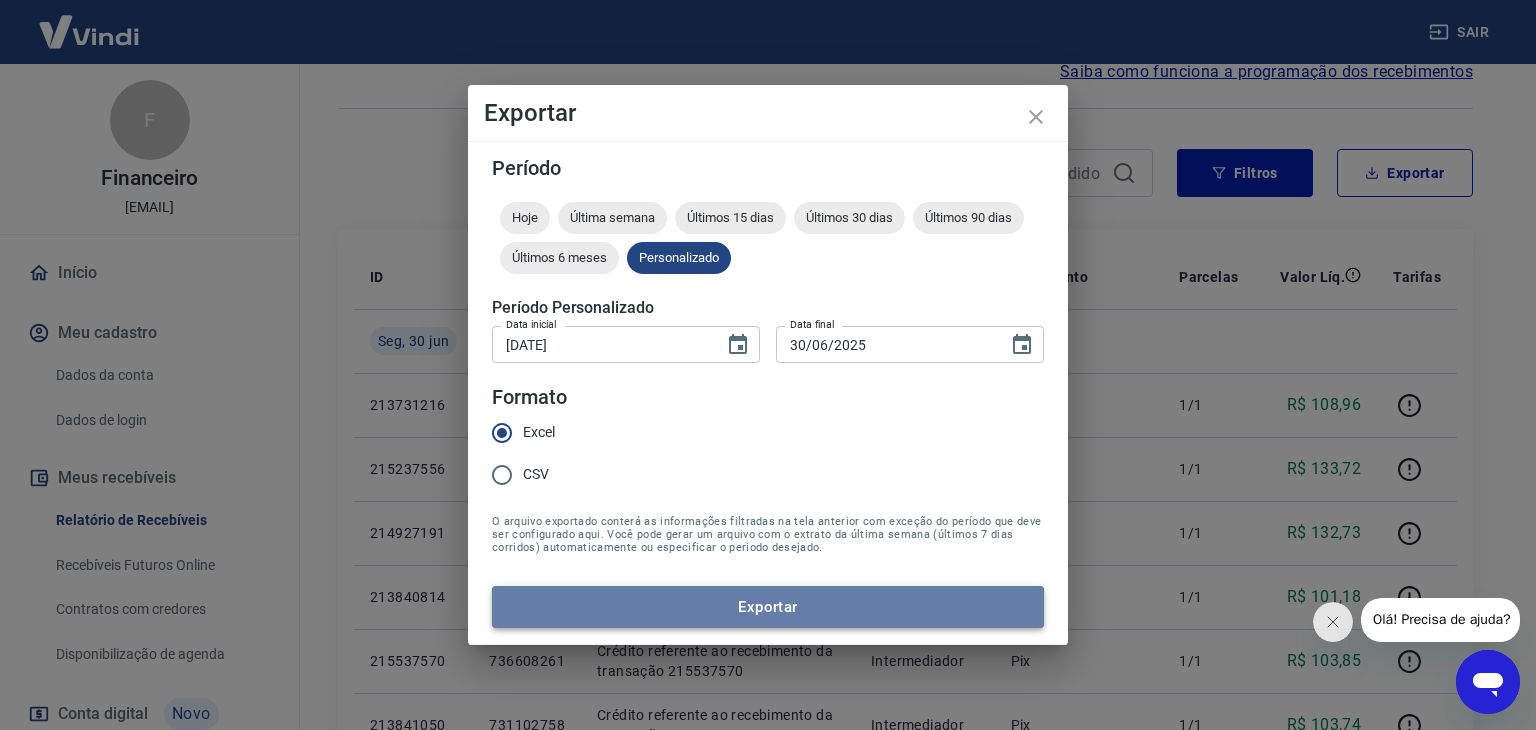 click on "Exportar" at bounding box center (768, 607) 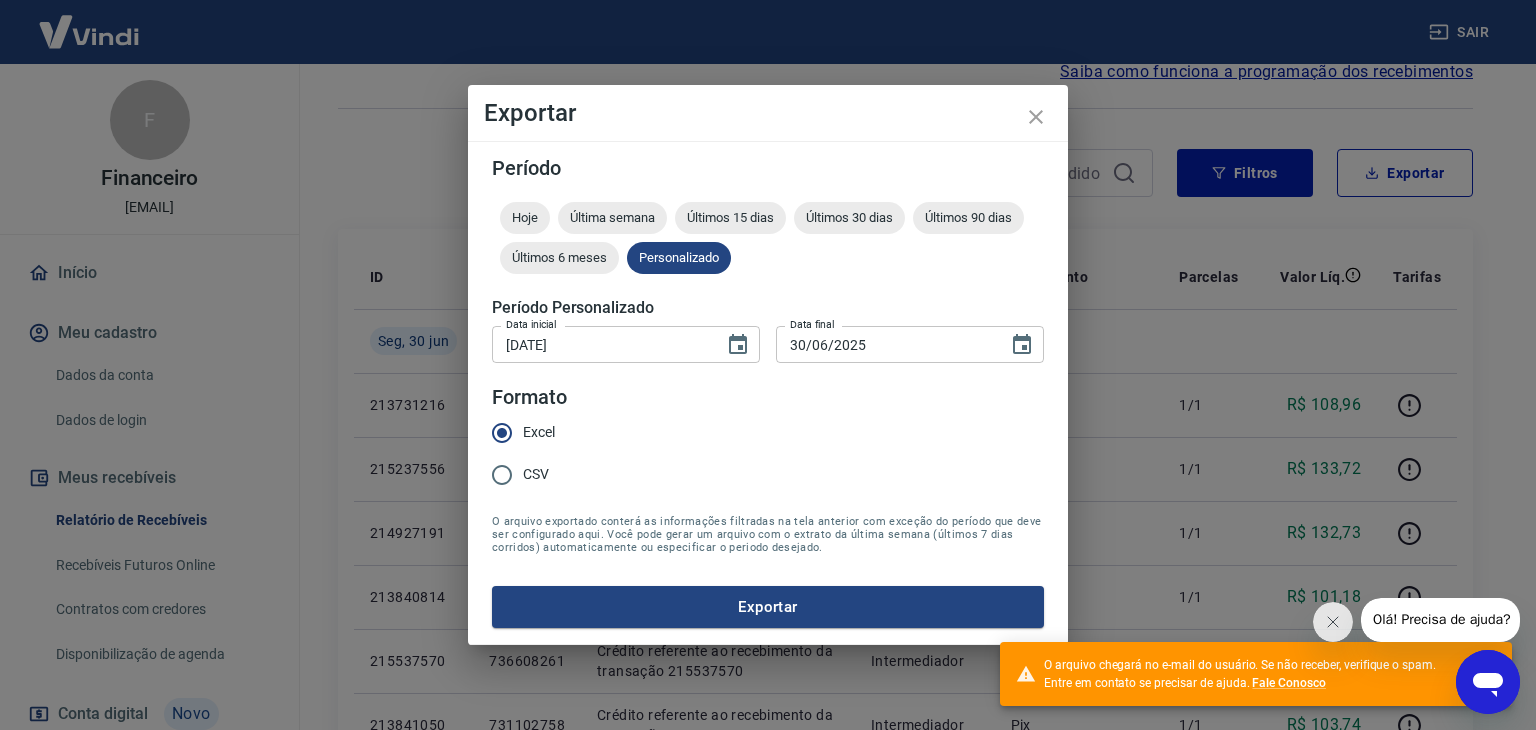 drag, startPoint x: 1213, startPoint y: 509, endPoint x: 1220, endPoint y: 429, distance: 80.305664 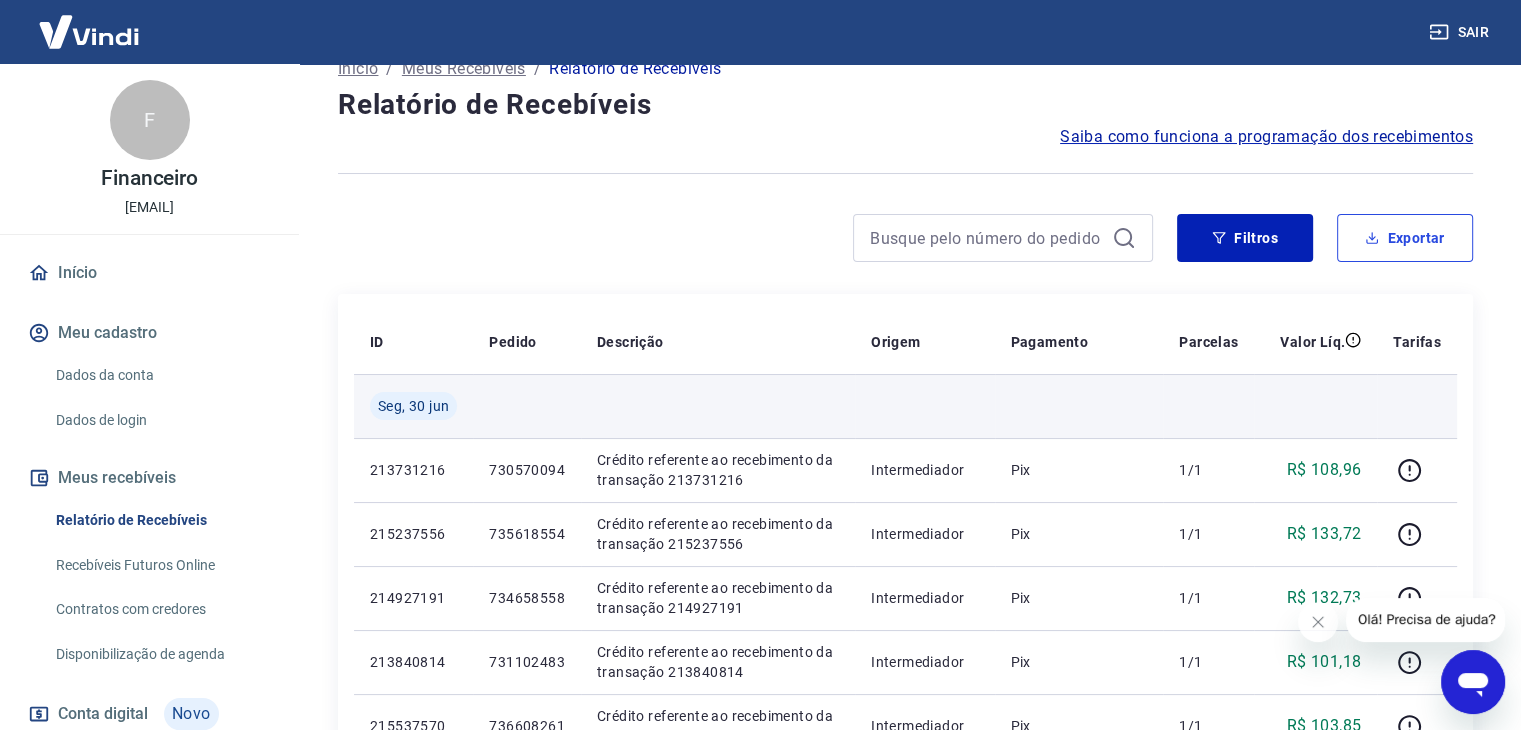 scroll, scrollTop: 0, scrollLeft: 0, axis: both 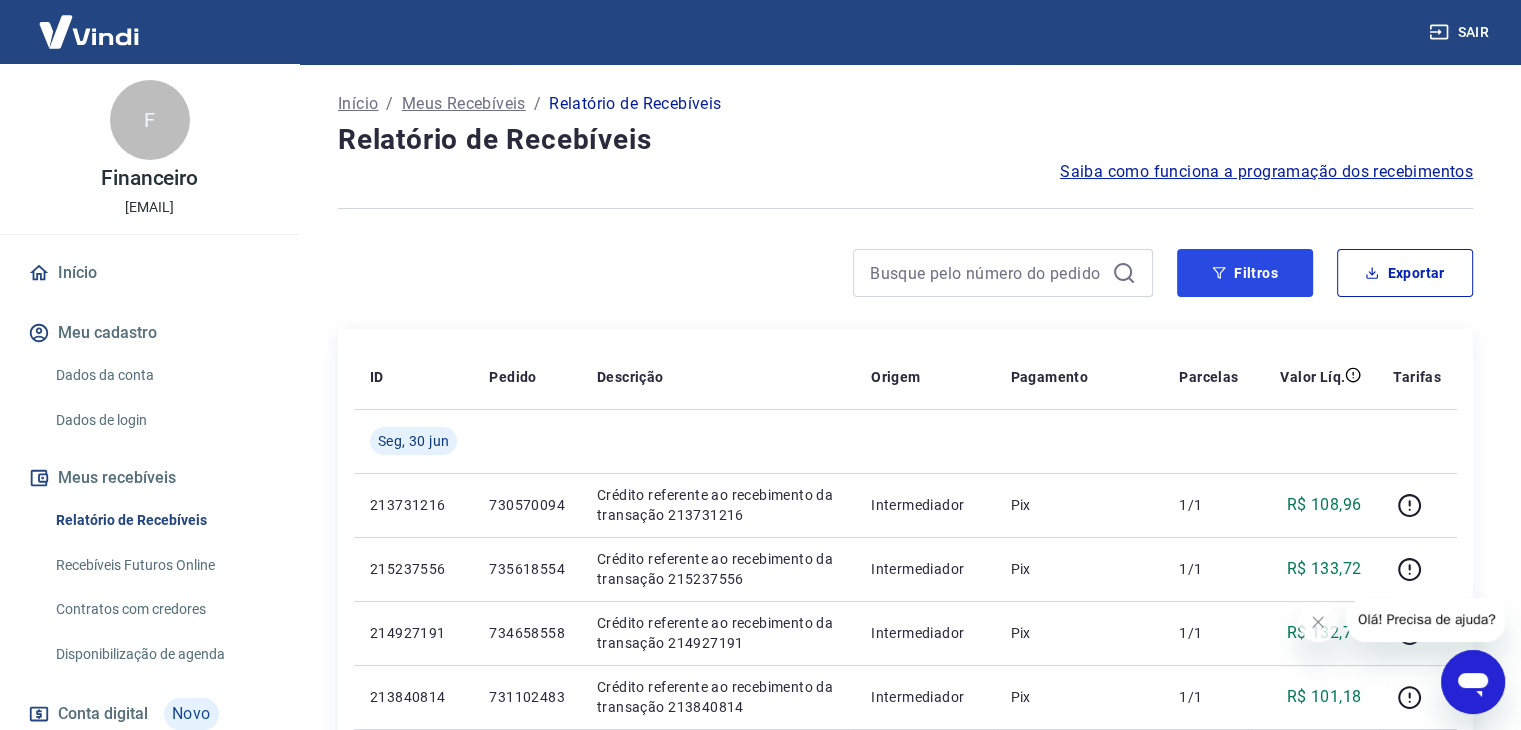 drag, startPoint x: 1260, startPoint y: 253, endPoint x: 646, endPoint y: 238, distance: 614.1832 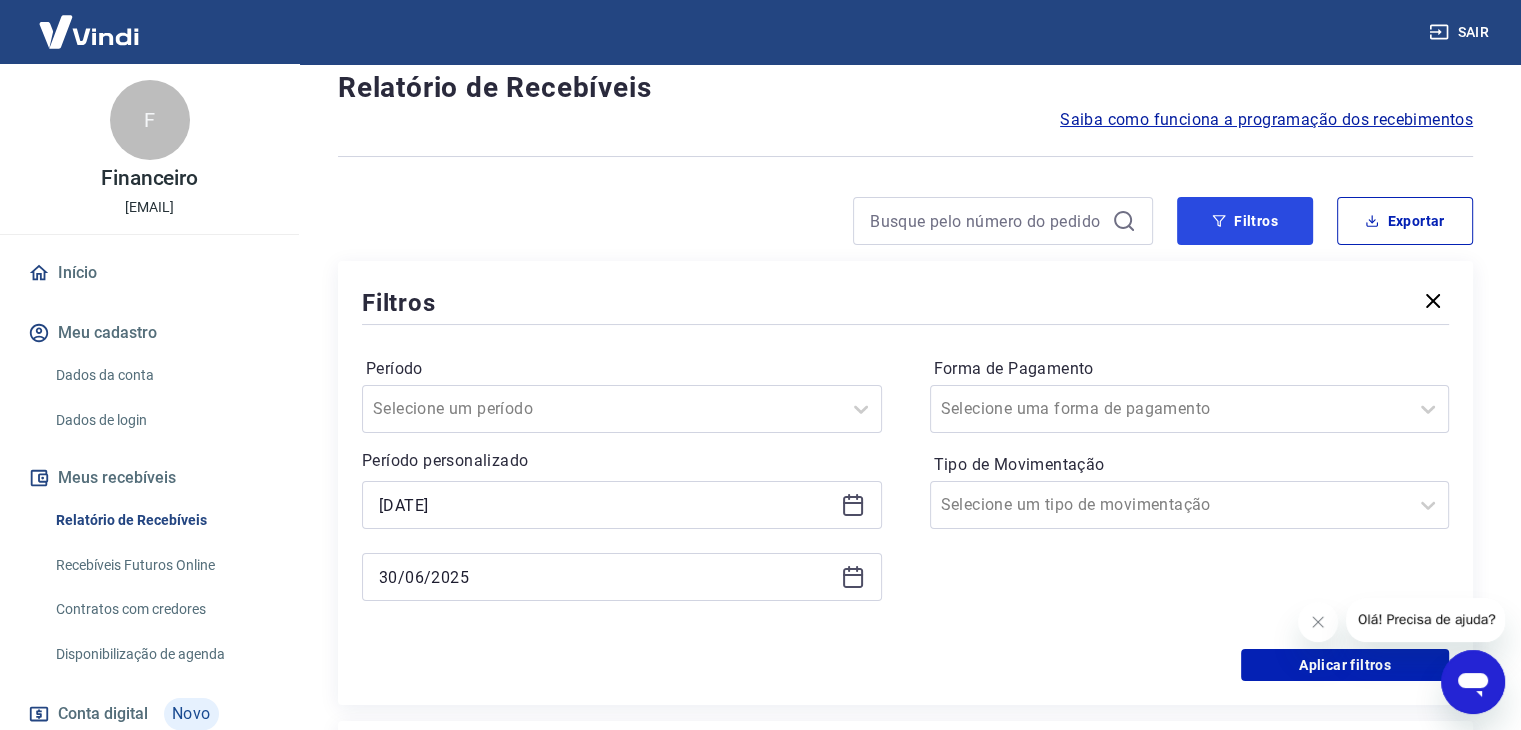 scroll, scrollTop: 200, scrollLeft: 0, axis: vertical 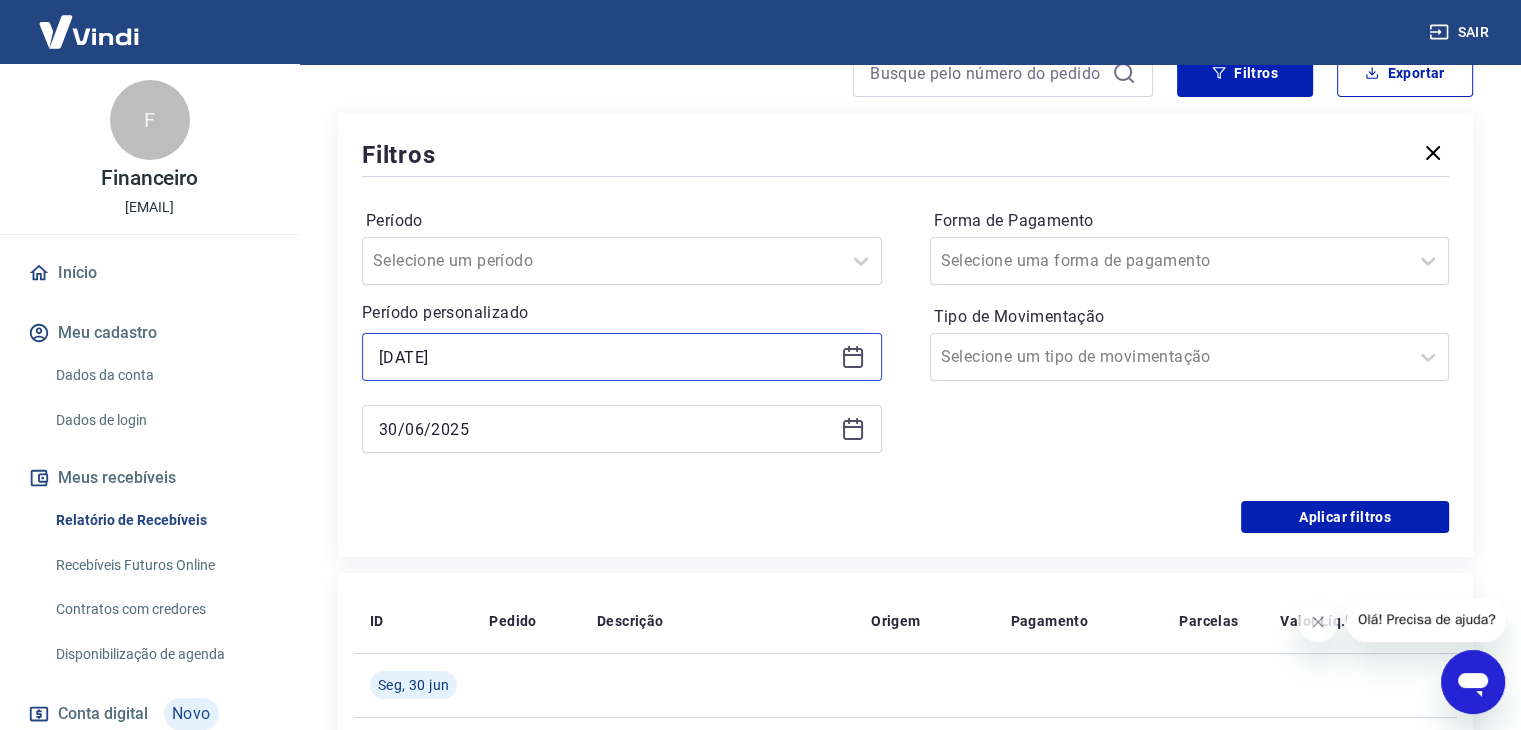 drag, startPoint x: 519, startPoint y: 365, endPoint x: 505, endPoint y: 359, distance: 15.231546 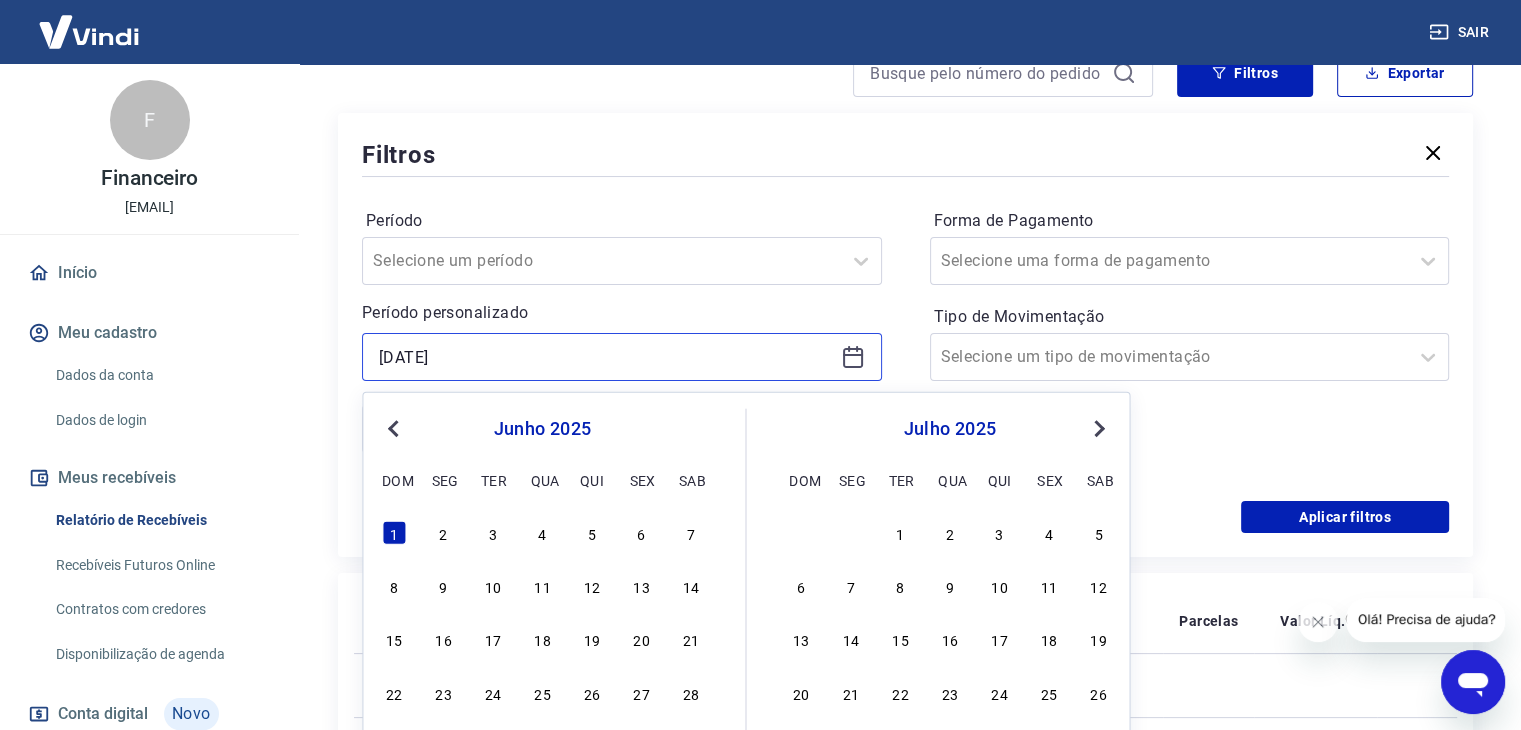 drag, startPoint x: 410, startPoint y: 360, endPoint x: 428, endPoint y: 358, distance: 18.110771 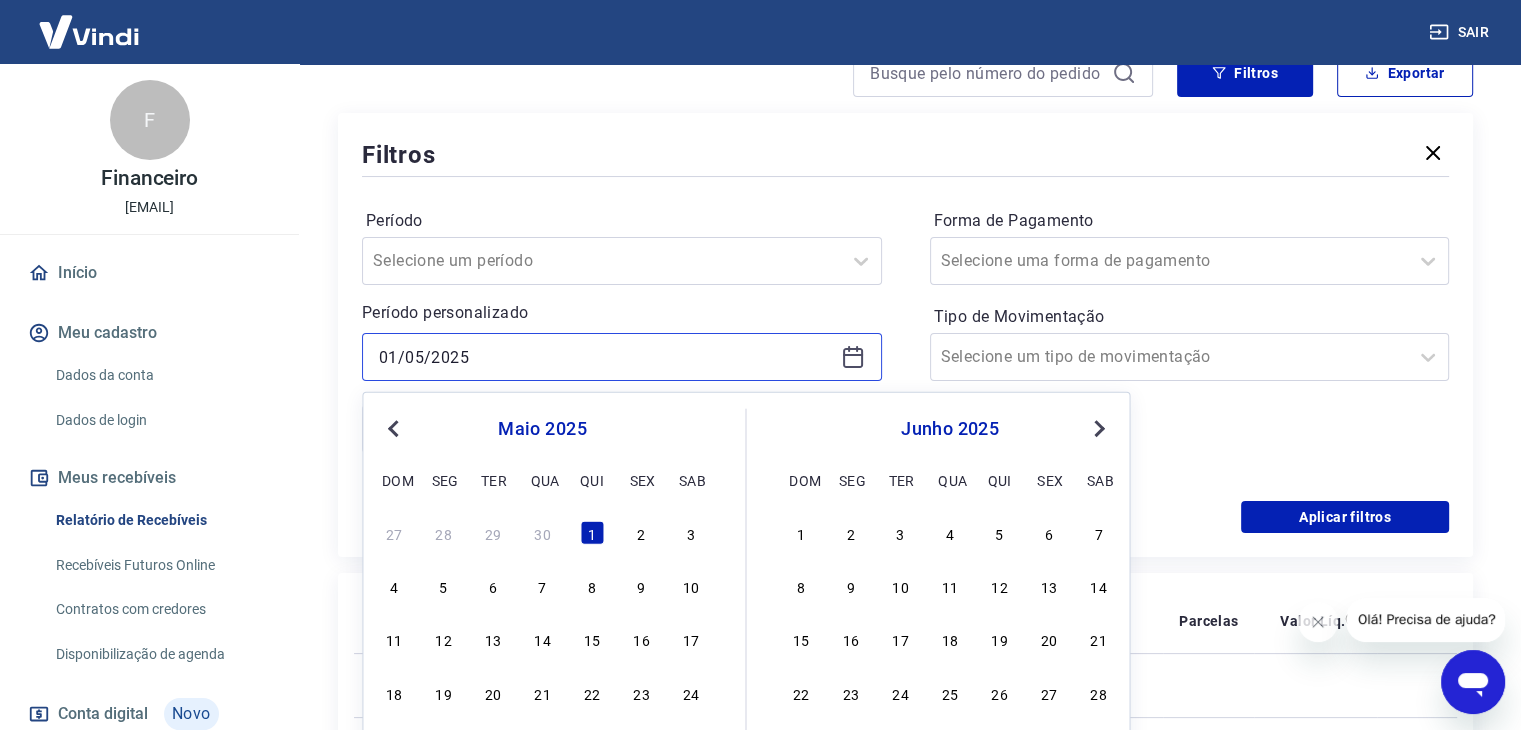 type on "01/05/2025" 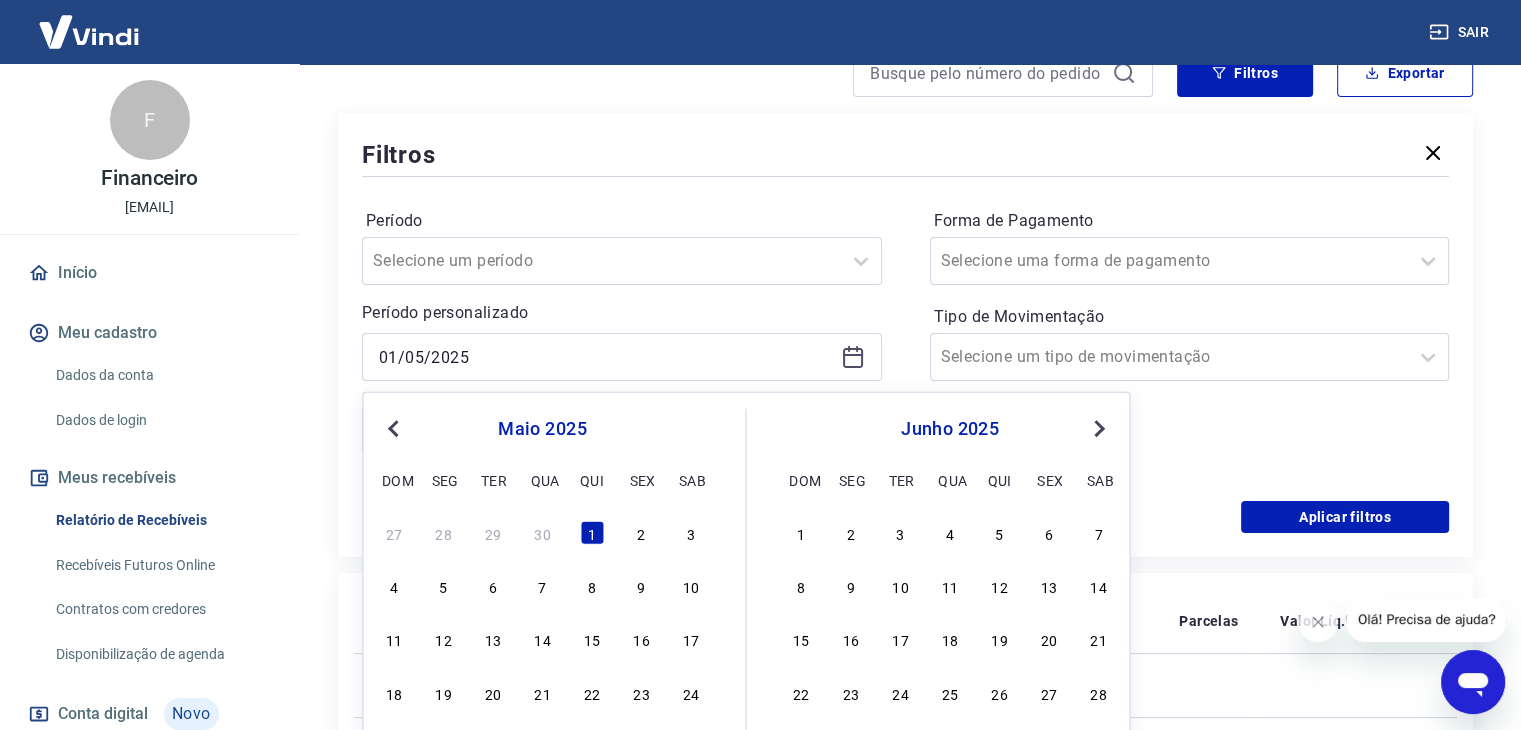 click on "Período Selecione um período Período personalizado 01/05/2025 Previous Month Next Month maio 2025 dom seg ter qua qui sex sab 27 28 29 30 1 2 3 4 5 6 7 8 9 10 11 12 13 14 15 16 17 18 19 20 21 22 23 24 25 26 27 28 29 30 31 junho 2025 dom seg ter qua qui sex sab 1 2 3 4 5 6 7 8 9 10 11 12 13 14 15 16 17 18 19 20 21 22 23 24 25 26 27 28 29 30 1 2 3 4 5 30/06/2025" at bounding box center [622, 341] 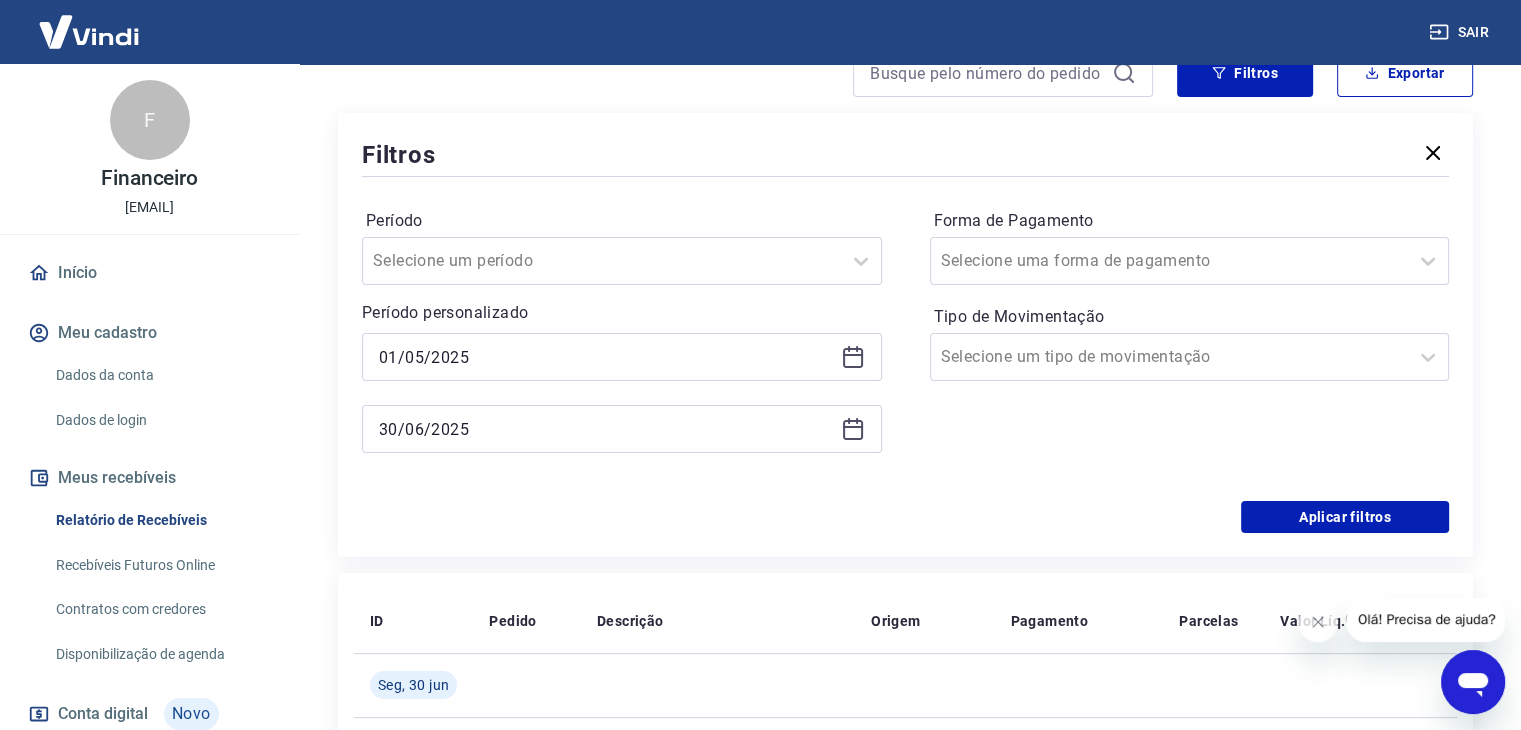 drag, startPoint x: 426, startPoint y: 356, endPoint x: 471, endPoint y: 355, distance: 45.01111 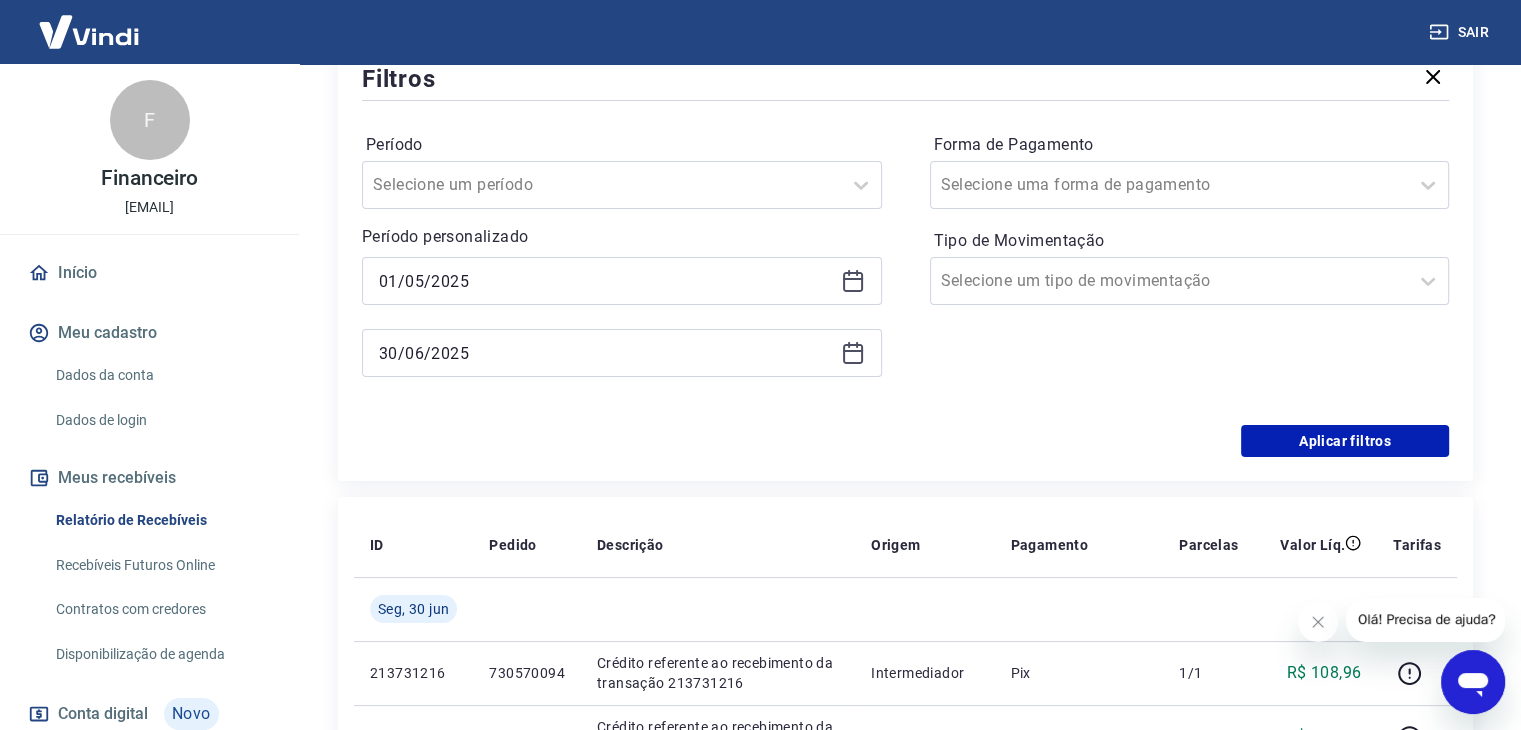 scroll, scrollTop: 200, scrollLeft: 0, axis: vertical 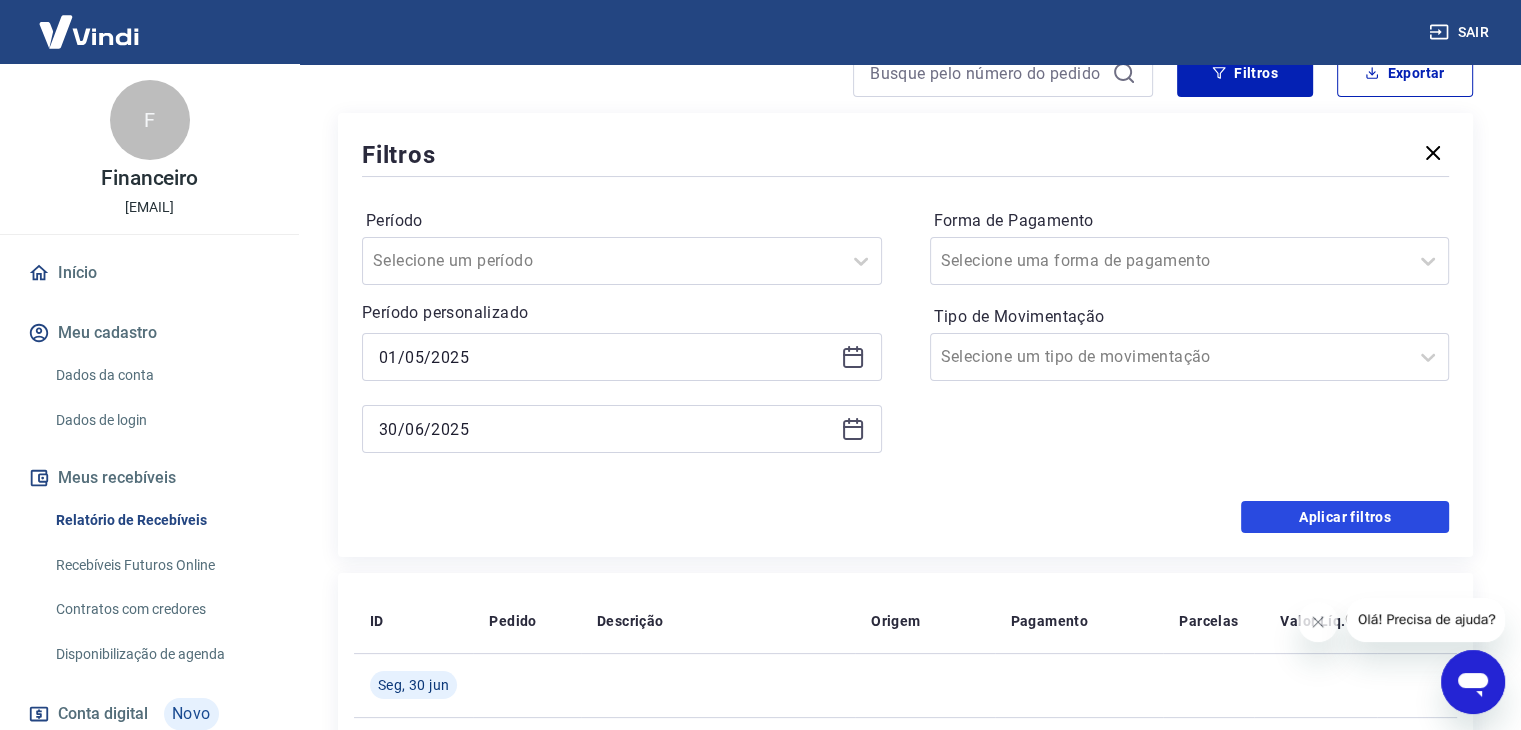 click on "Aplicar filtros" at bounding box center (1345, 517) 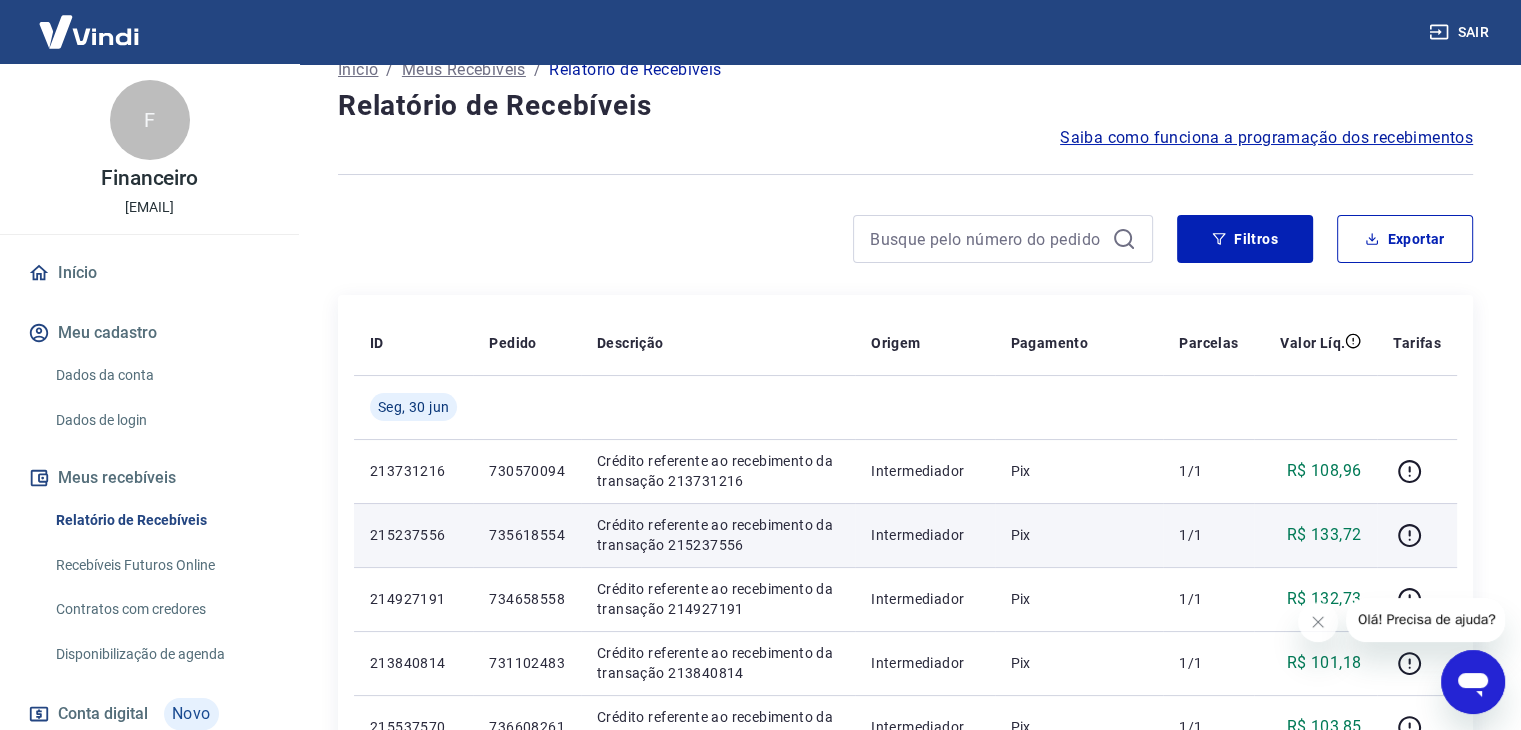 scroll, scrollTop: 0, scrollLeft: 0, axis: both 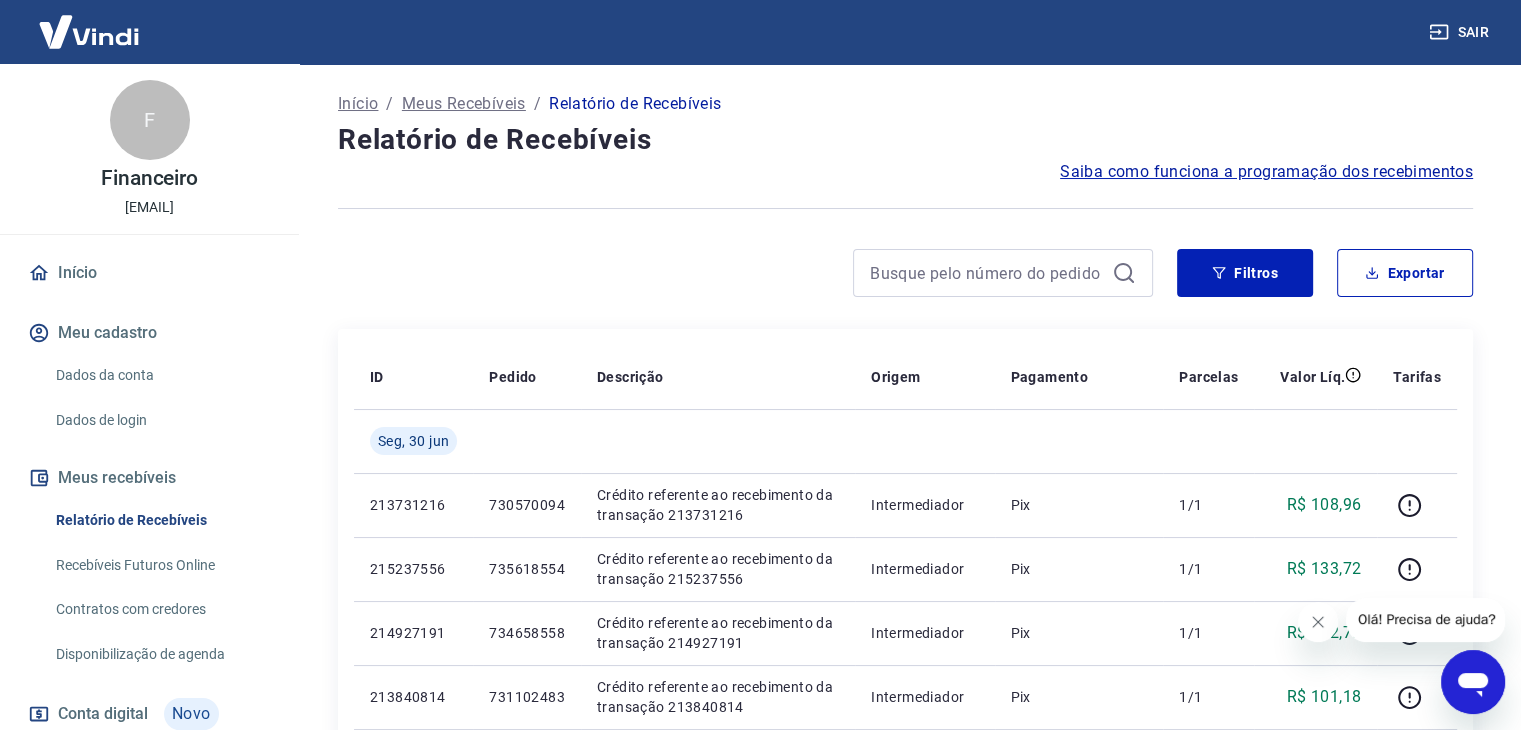 click 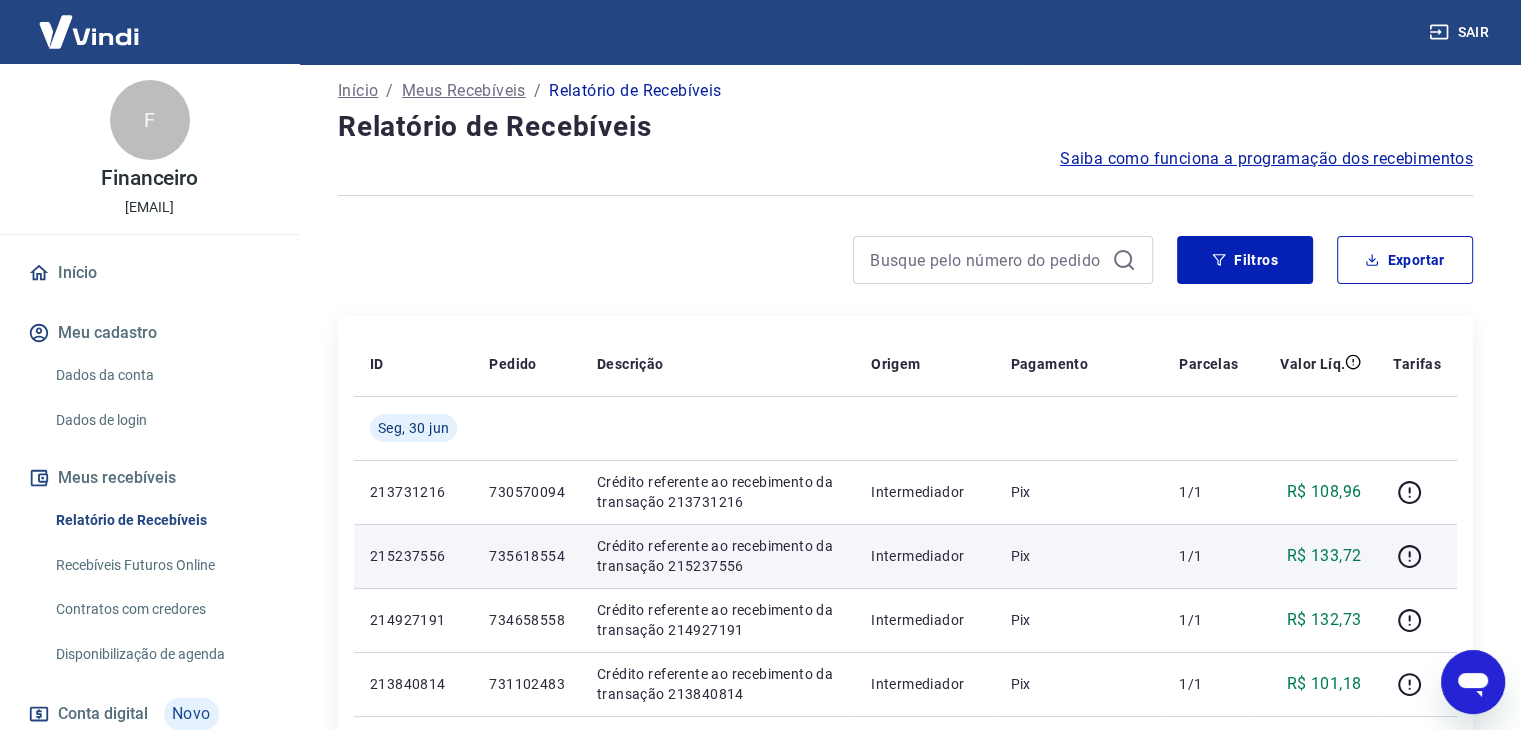 scroll, scrollTop: 200, scrollLeft: 0, axis: vertical 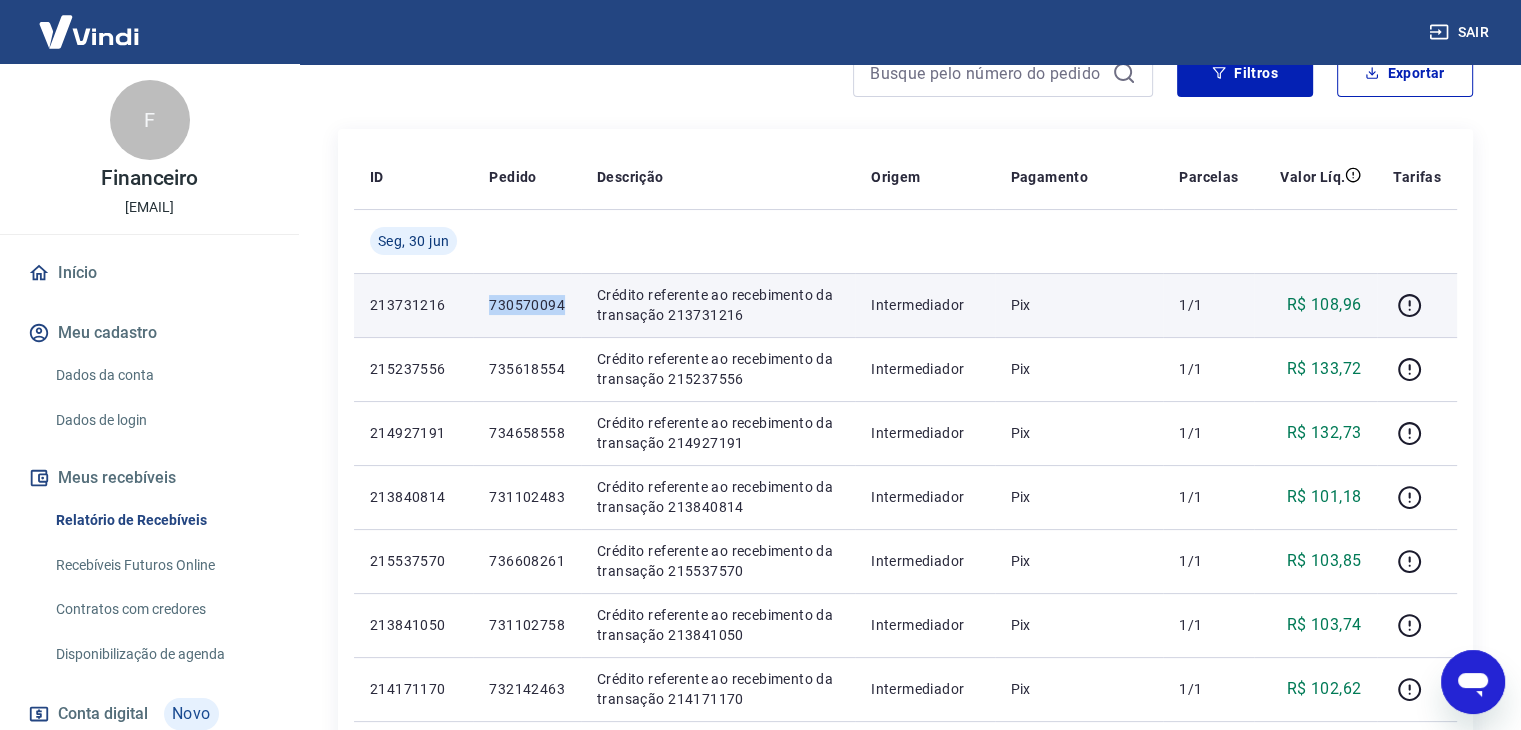 drag, startPoint x: 488, startPoint y: 302, endPoint x: 571, endPoint y: 305, distance: 83.0542 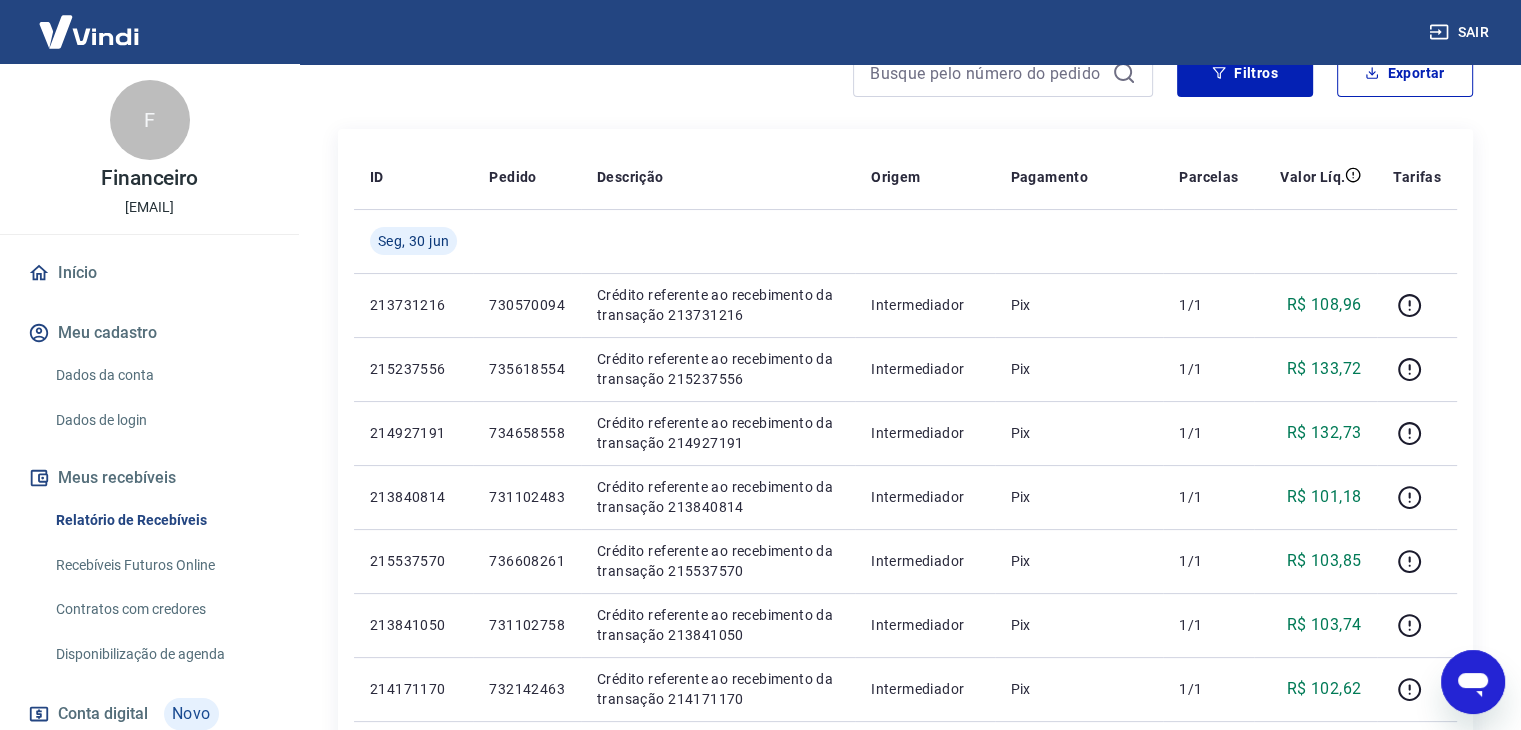 click on "Início / Meus Recebíveis / Relatório de Recebíveis Relatório de Recebíveis Saiba como funciona a programação dos recebimentos Saiba como funciona a programação dos recebimentos Filtros Exportar ID Pedido Descrição Origem Pagamento Parcelas Valor Líq. Tarifas Seg, 30 jun [TRANSACTION_ID] [TRANSACTION_ID] Crédito referente ao recebimento da transação [TRANSACTION_ID] Intermediador Pix 1/1 R$ 108,96 [TRANSACTION_ID] [TRANSACTION_ID] Crédito referente ao recebimento da transação [TRANSACTION_ID] Intermediador Pix 1/1 R$ 133,72 [TRANSACTION_ID] [TRANSACTION_ID] Crédito referente ao recebimento da transação [TRANSACTION_ID] Intermediador Pix 1/1 R$ 132,73 [TRANSACTION_ID] [TRANSACTION_ID] Crédito referente ao recebimento da transação [TRANSACTION_ID] Intermediador Pix 1/1 R$ 101,18 [TRANSACTION_ID] [TRANSACTION_ID] Crédito referente ao recebimento da transação [TRANSACTION_ID] Intermediador Pix 1/1 R$ 103,85 [TRANSACTION_ID] [TRANSACTION_ID] Crédito referente ao recebimento da transação [TRANSACTION_ID] Intermediador Pix 1/1 R$ 103,74 [TRANSACTION_ID] Intermediador Pix 1/1 R$ 102,62 [TRANSACTION_ID] Pix -" at bounding box center (905, 830) 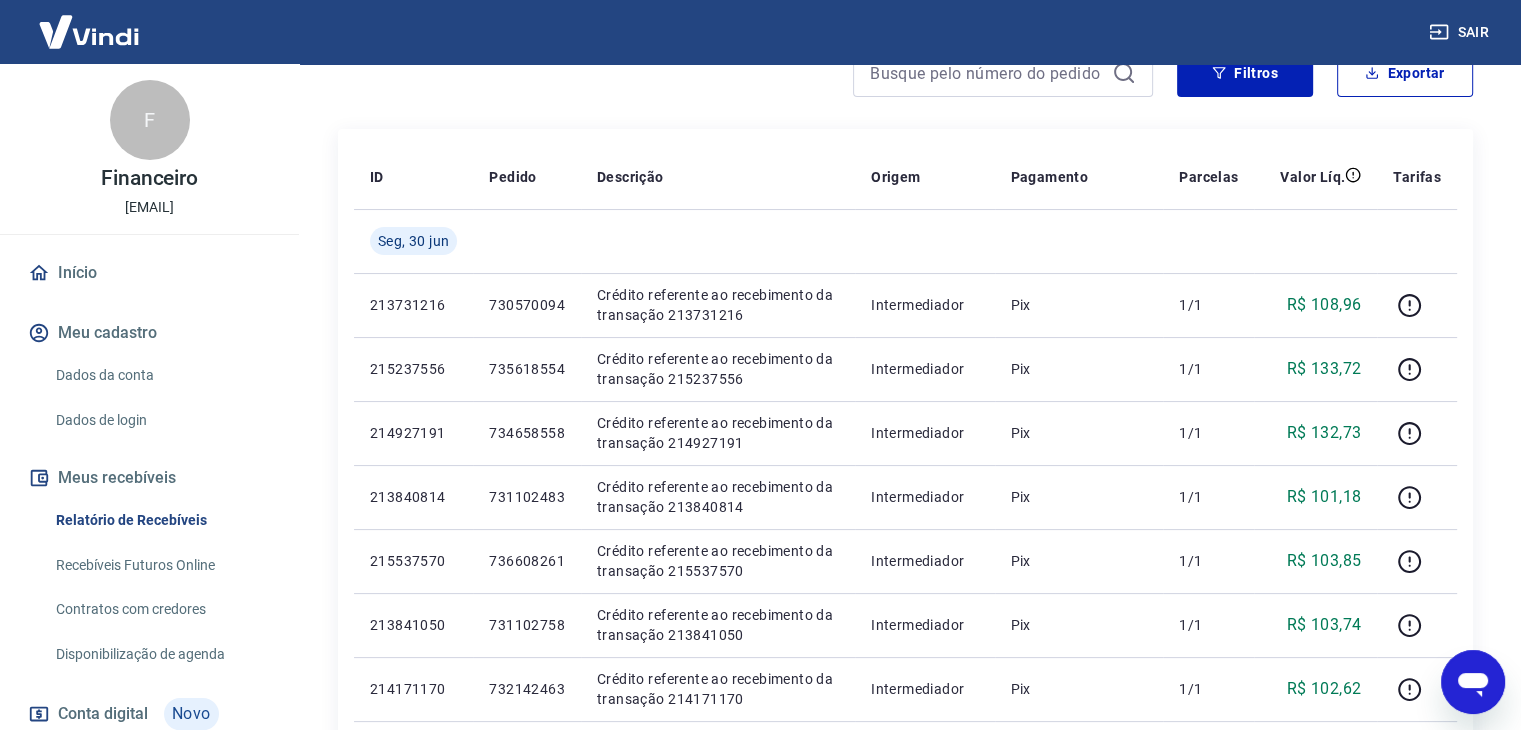 click on "Dados de login" at bounding box center (161, 420) 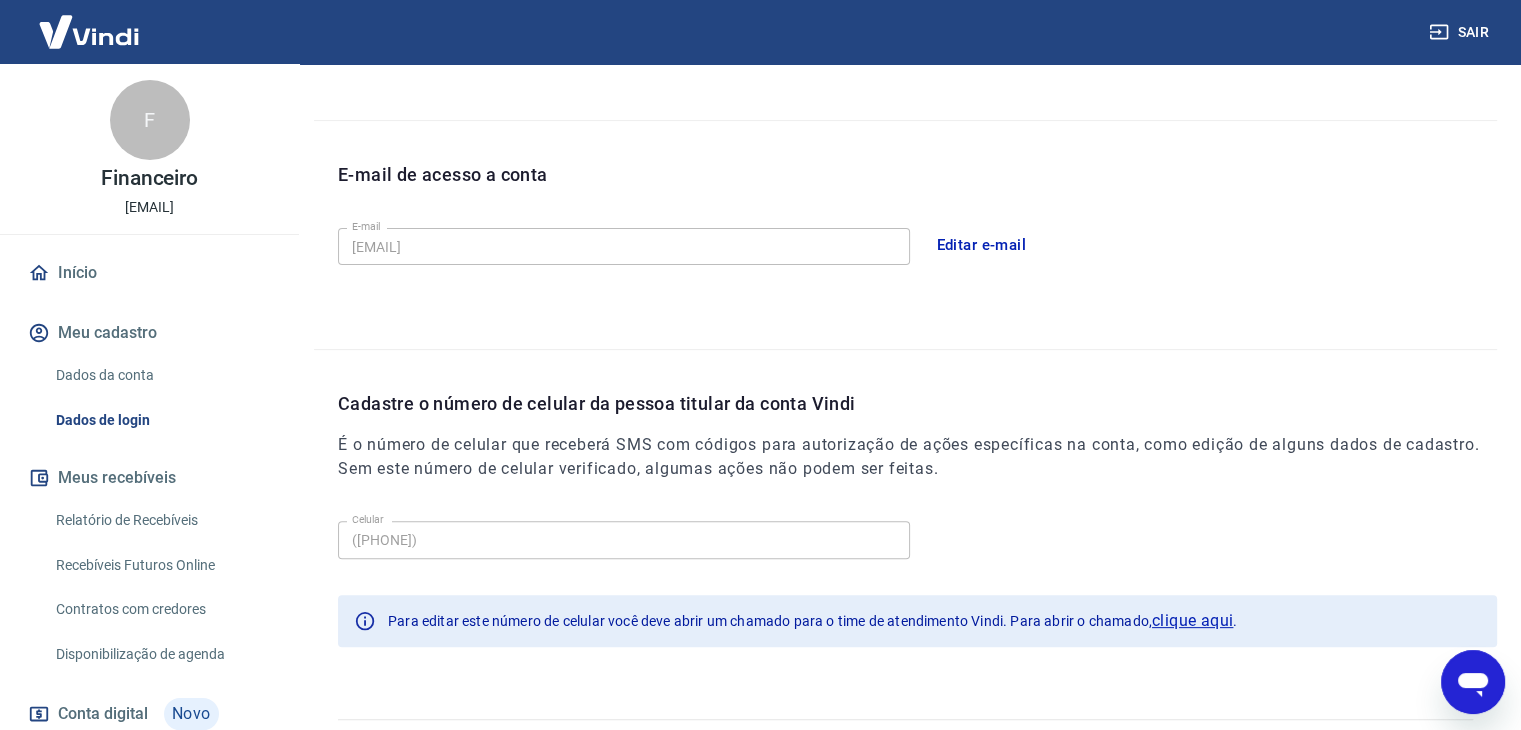 scroll, scrollTop: 534, scrollLeft: 0, axis: vertical 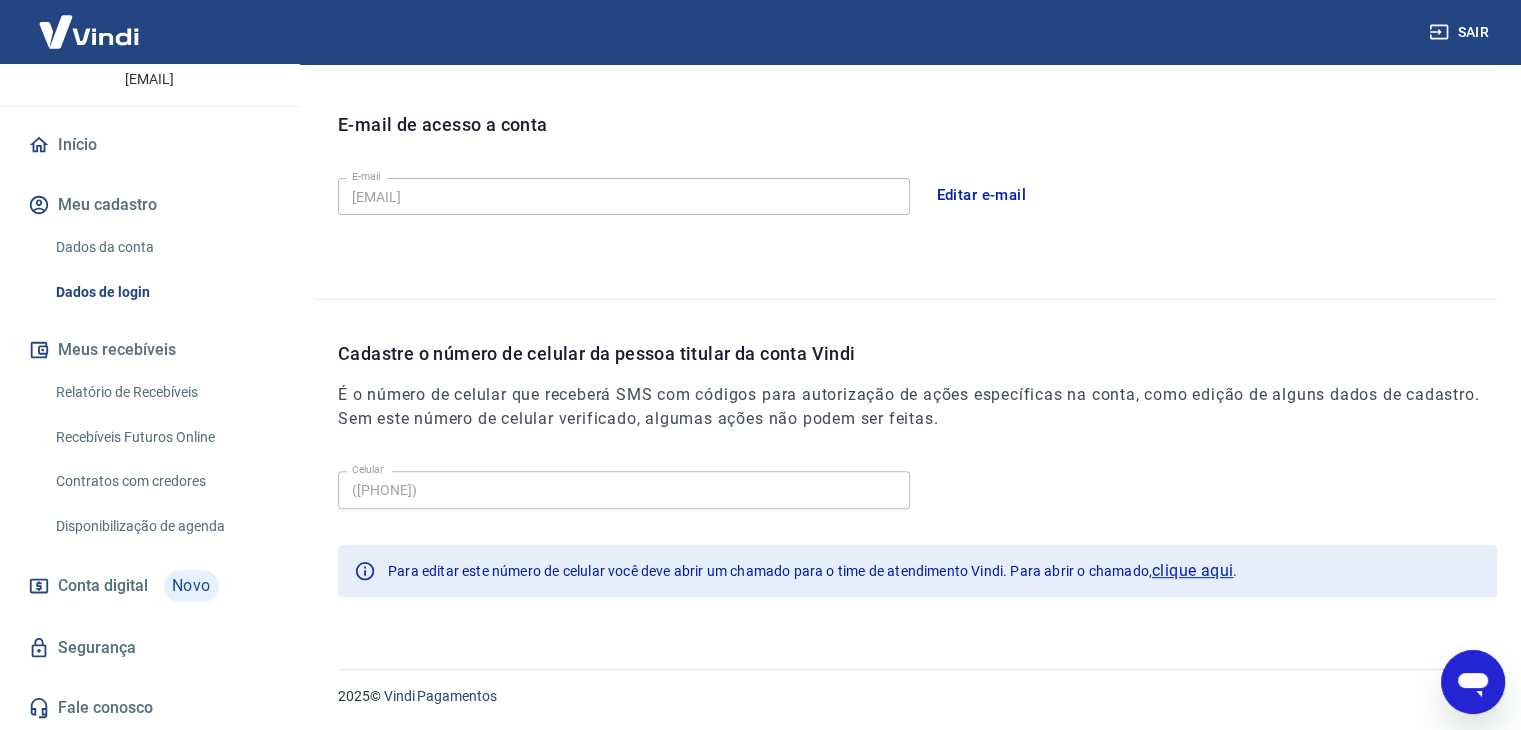 click on "2025  ©   Vindi Pagamentos" at bounding box center (905, 688) 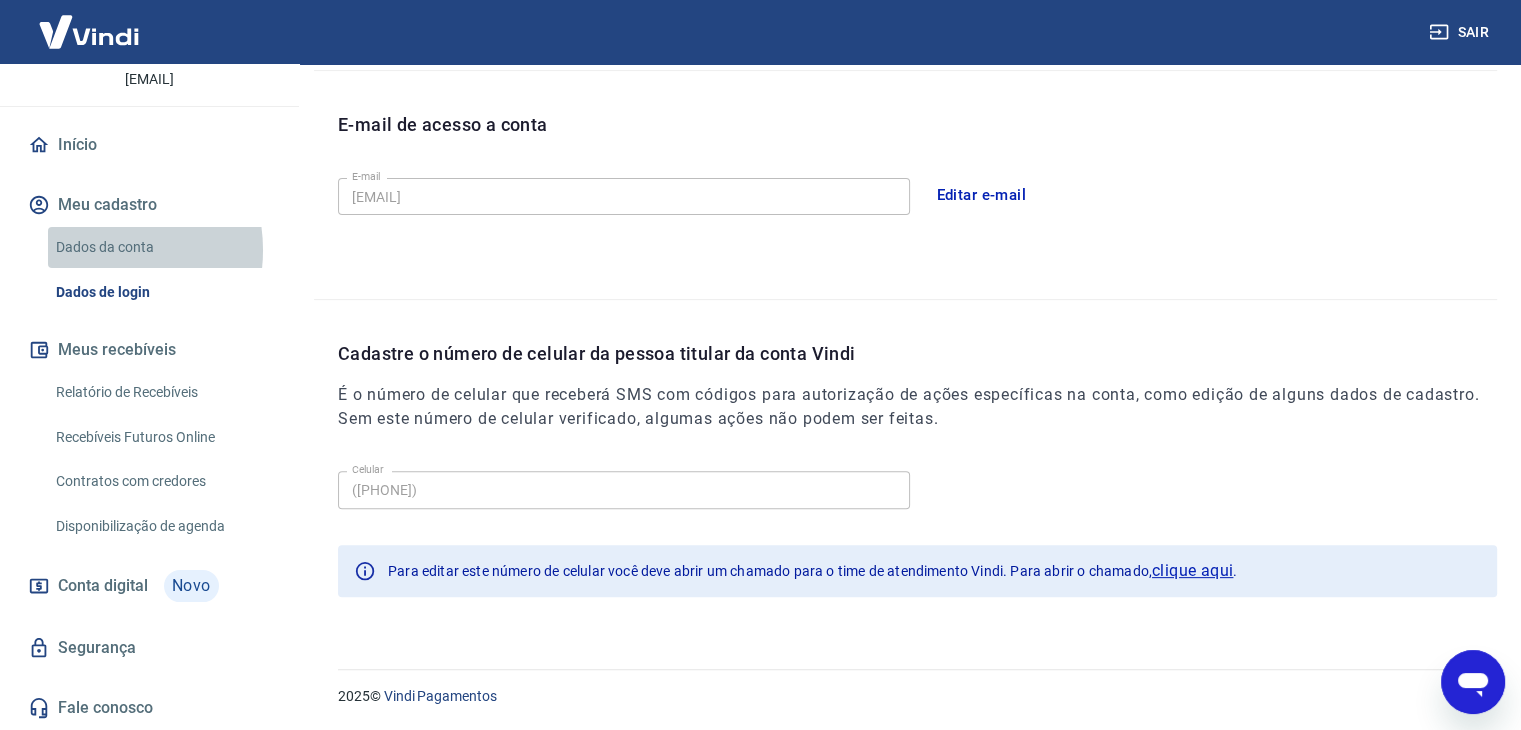 click on "Dados da conta" at bounding box center (161, 247) 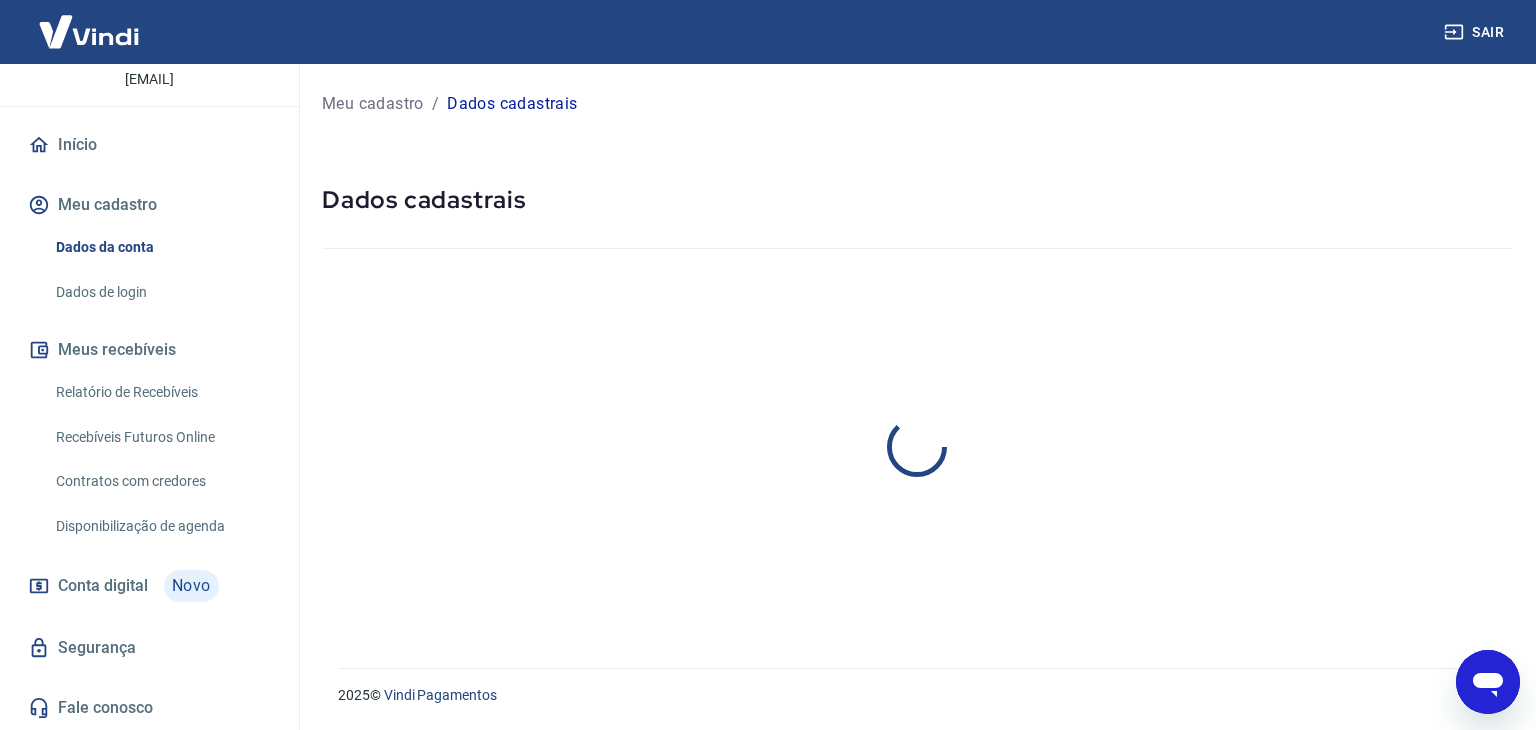 select on "SP" 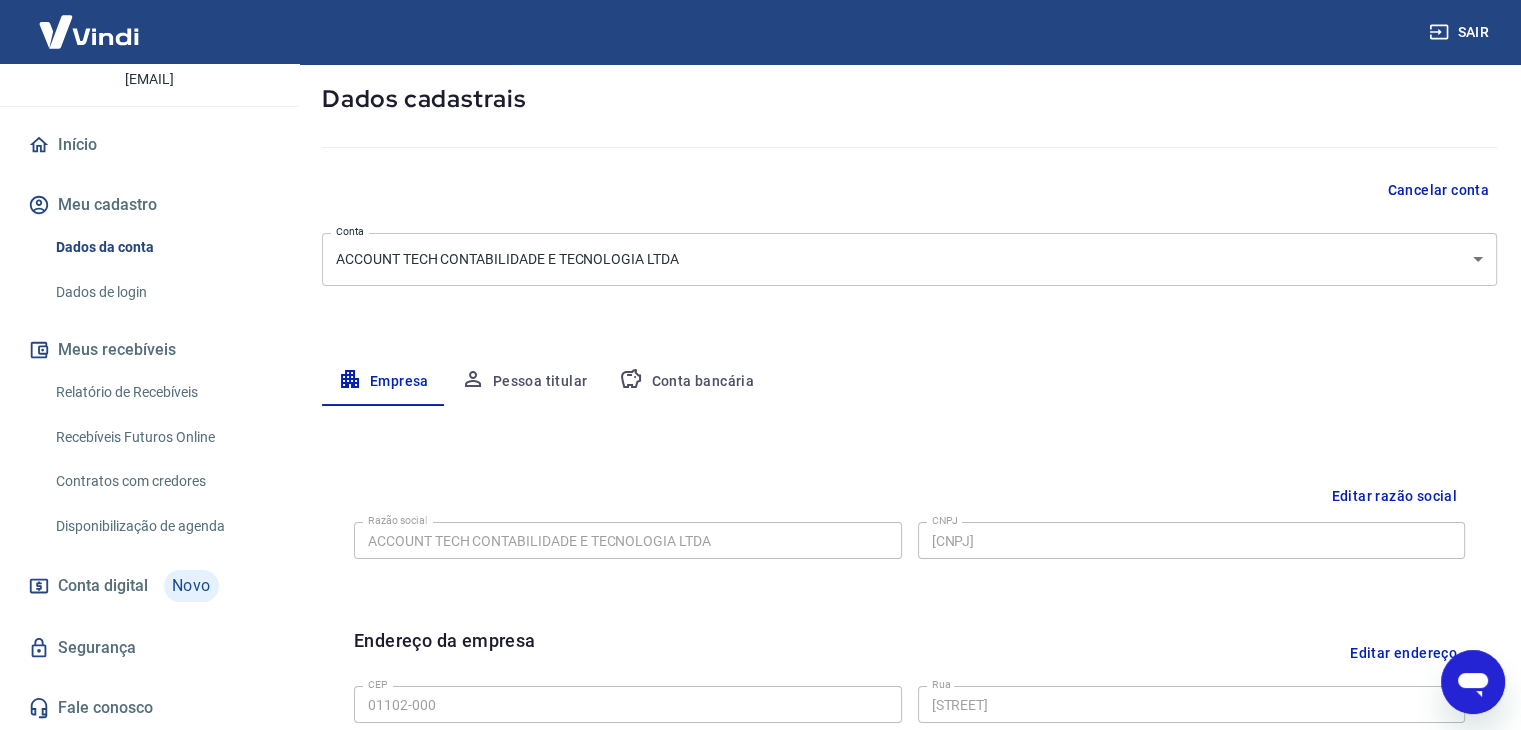 scroll, scrollTop: 100, scrollLeft: 0, axis: vertical 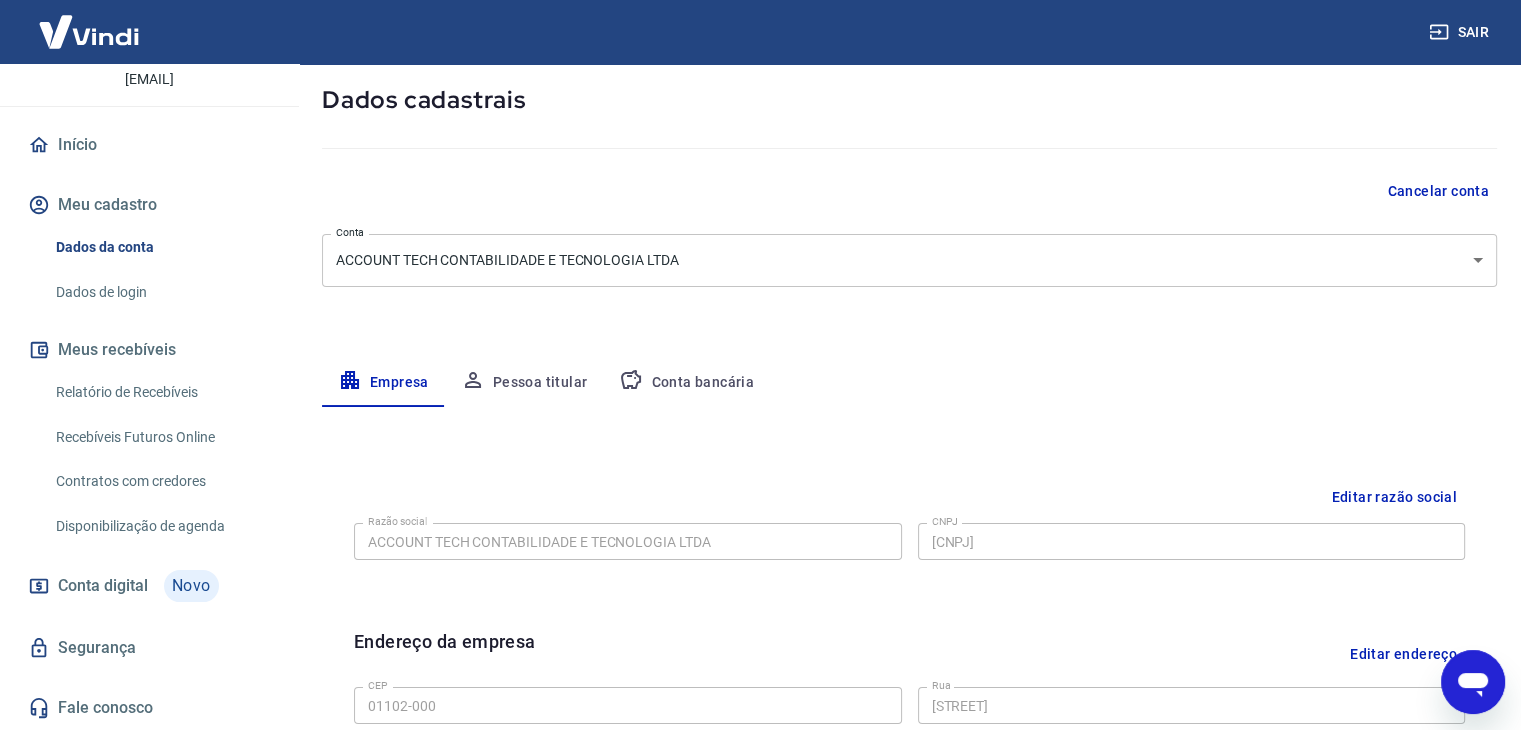 click on "Pessoa titular" at bounding box center (524, 383) 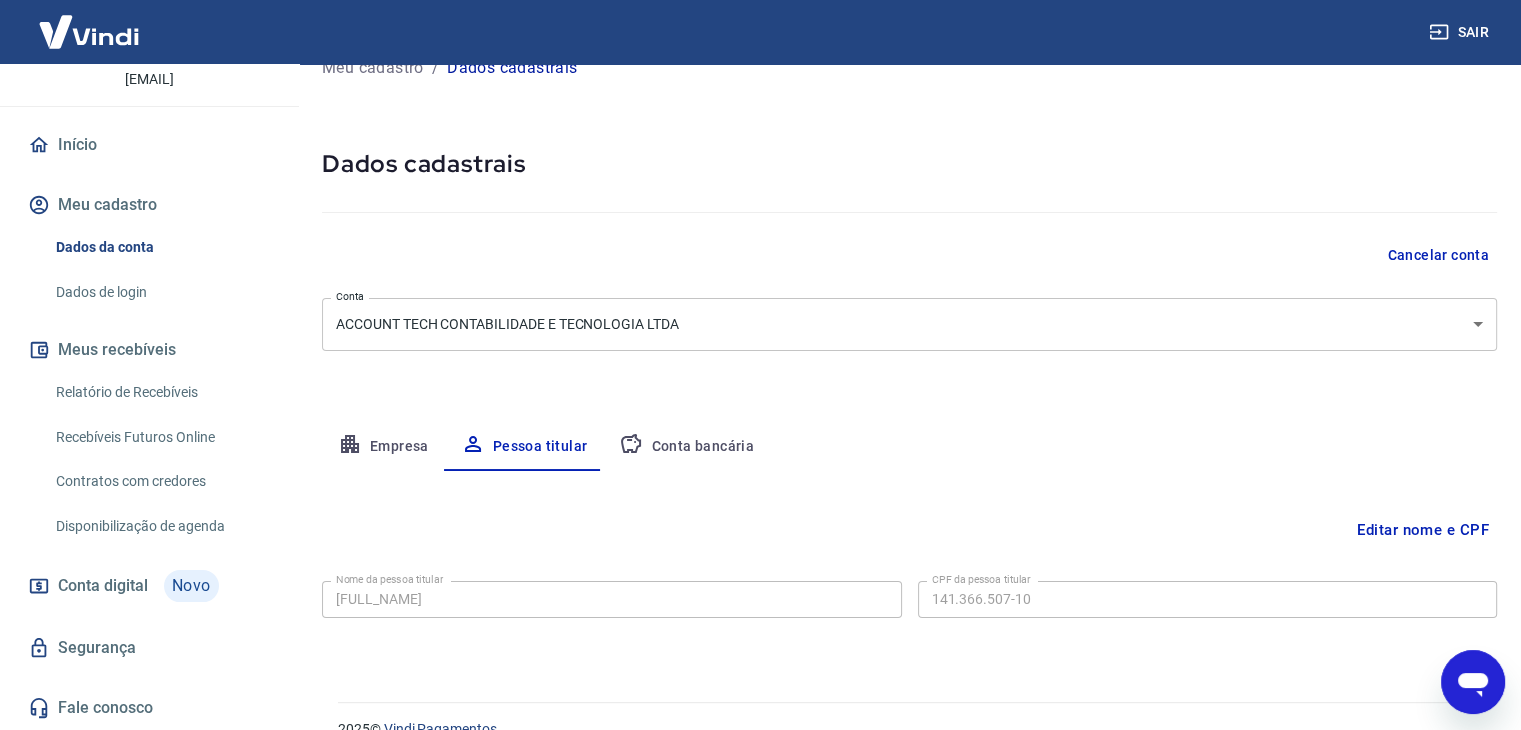 scroll, scrollTop: 69, scrollLeft: 0, axis: vertical 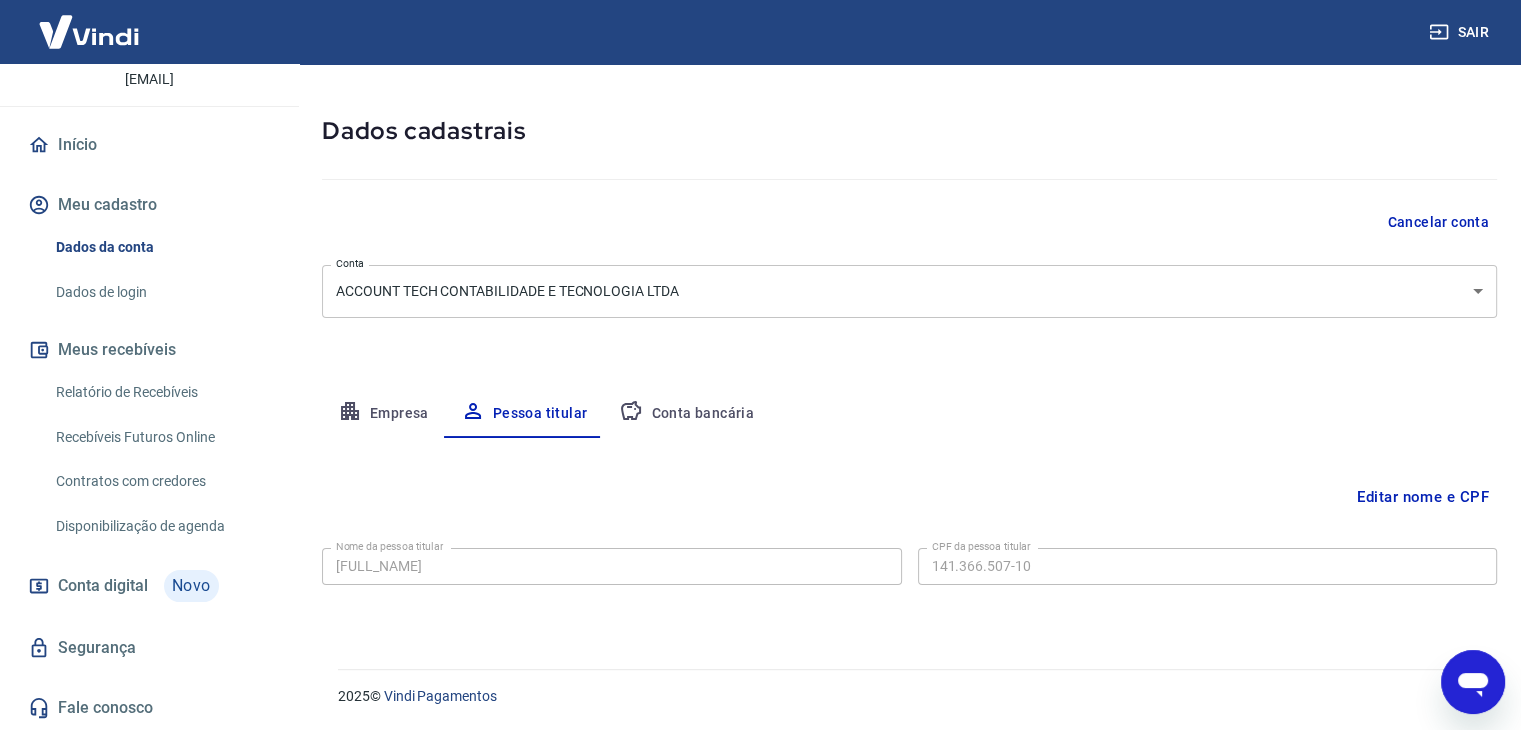 click on "Conta bancária" at bounding box center (686, 414) 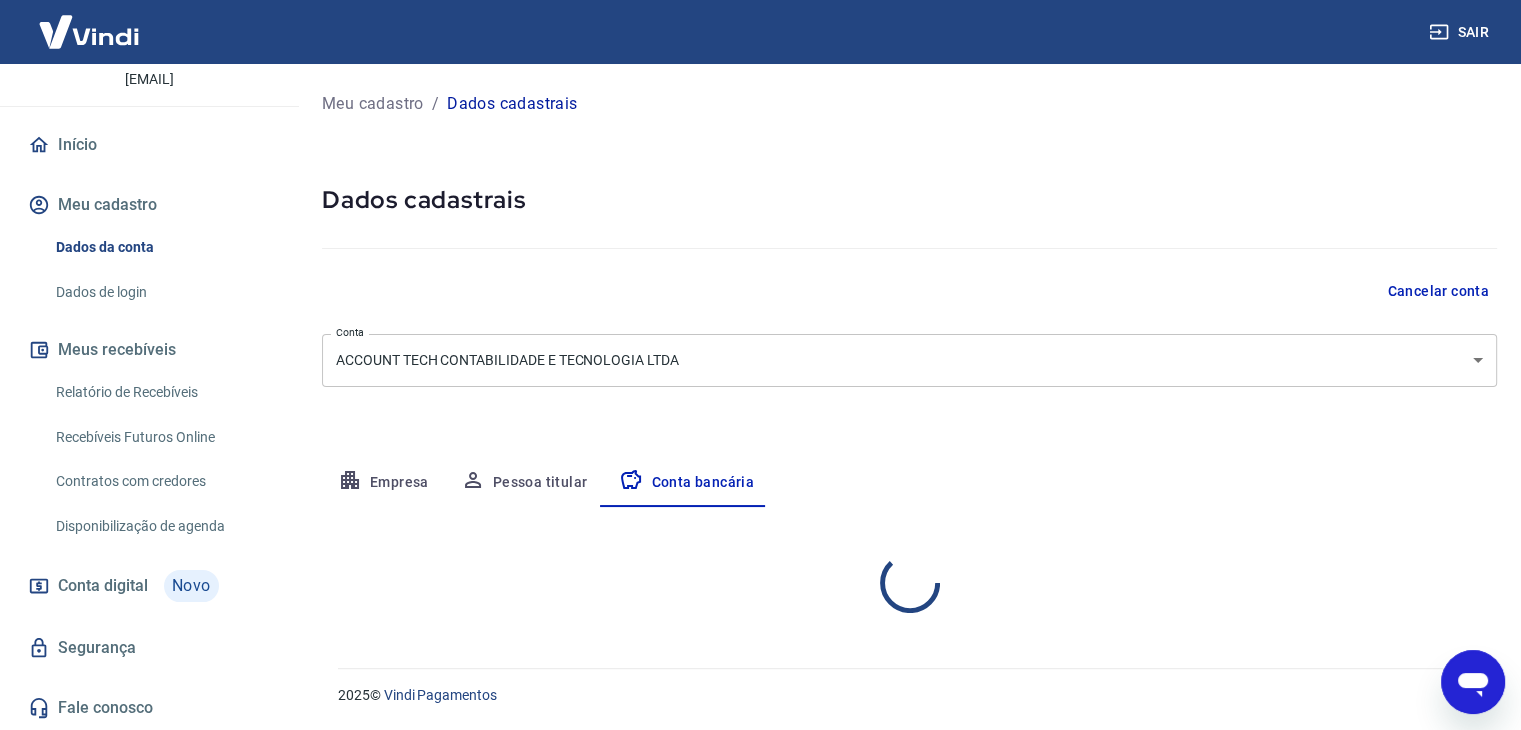 scroll, scrollTop: 0, scrollLeft: 0, axis: both 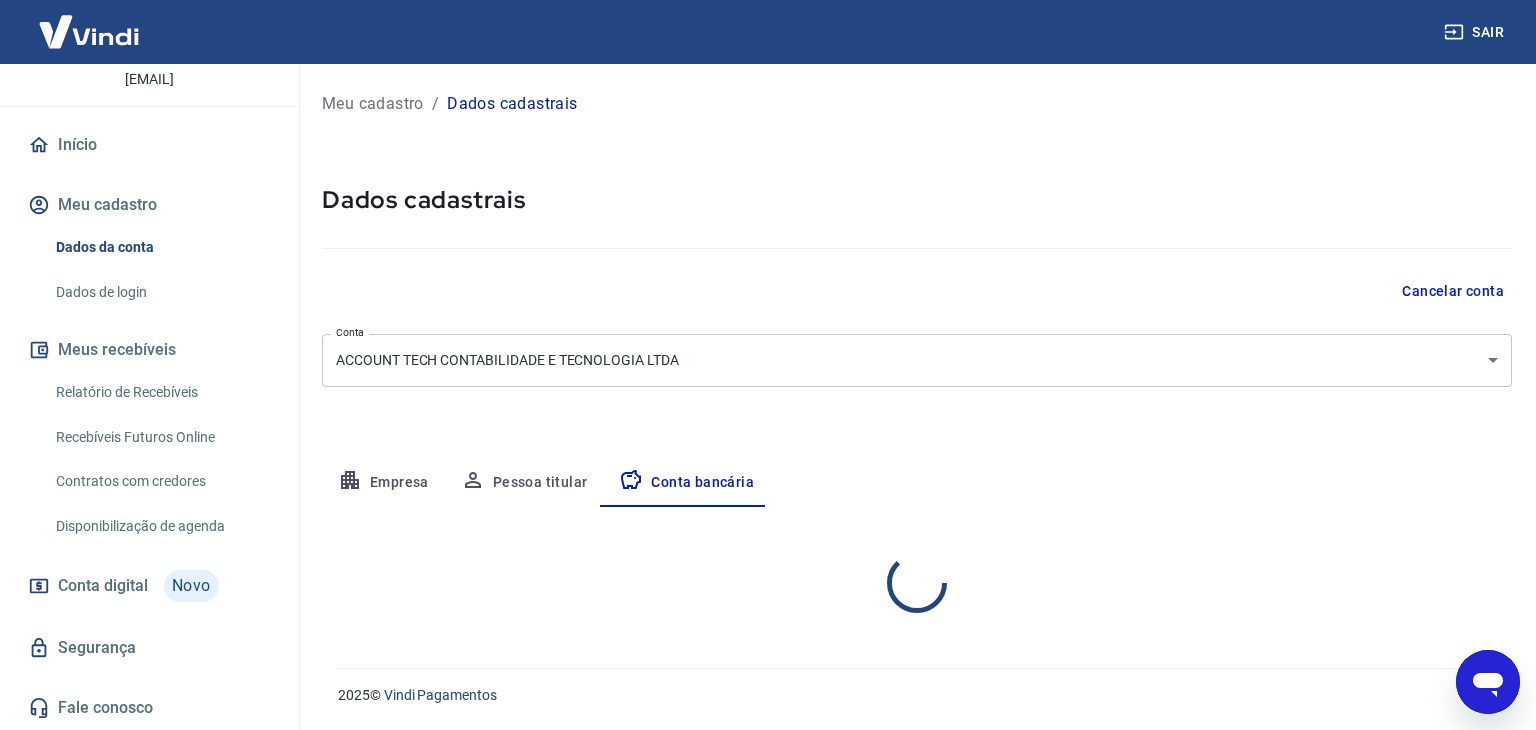 select on "1" 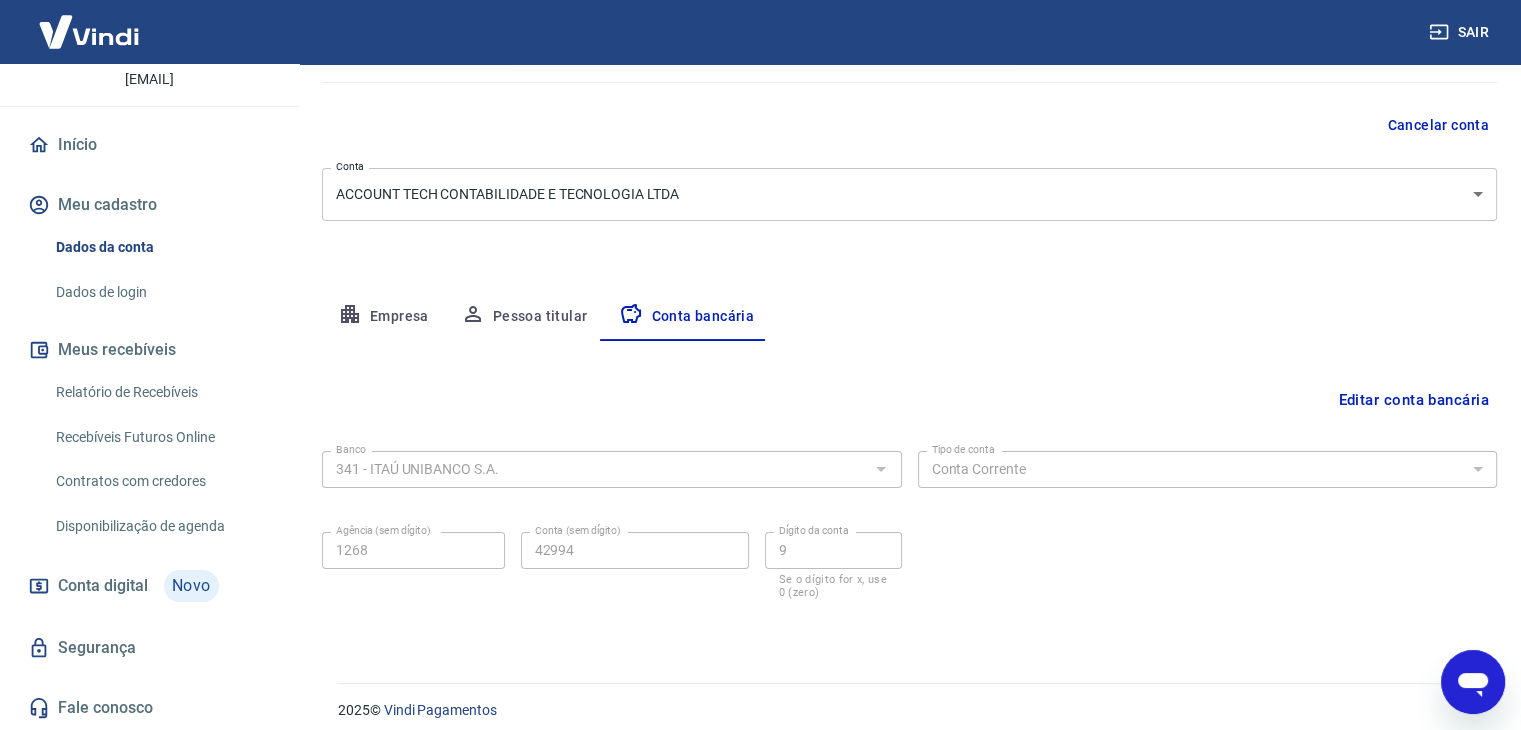 scroll, scrollTop: 180, scrollLeft: 0, axis: vertical 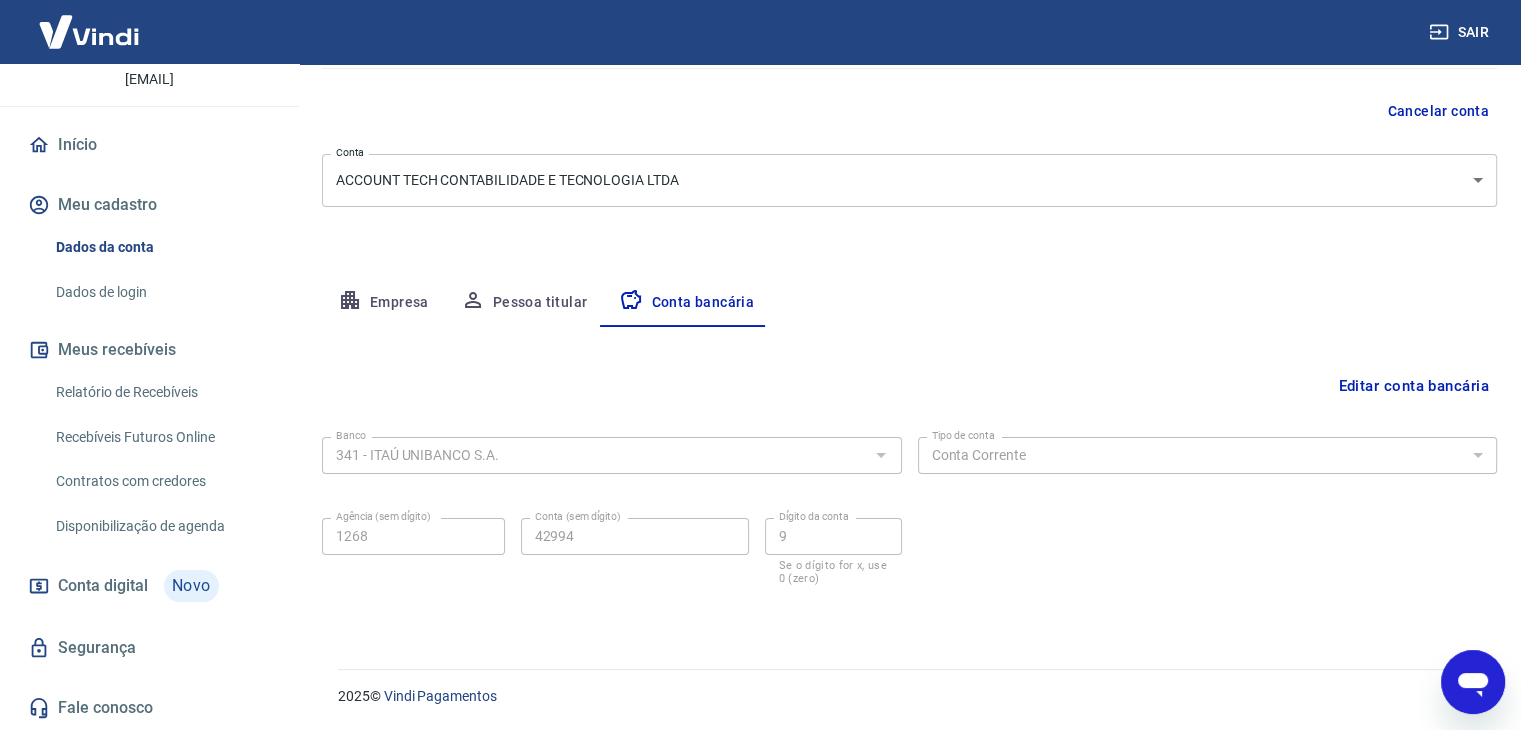 click on "Empresa" at bounding box center [383, 303] 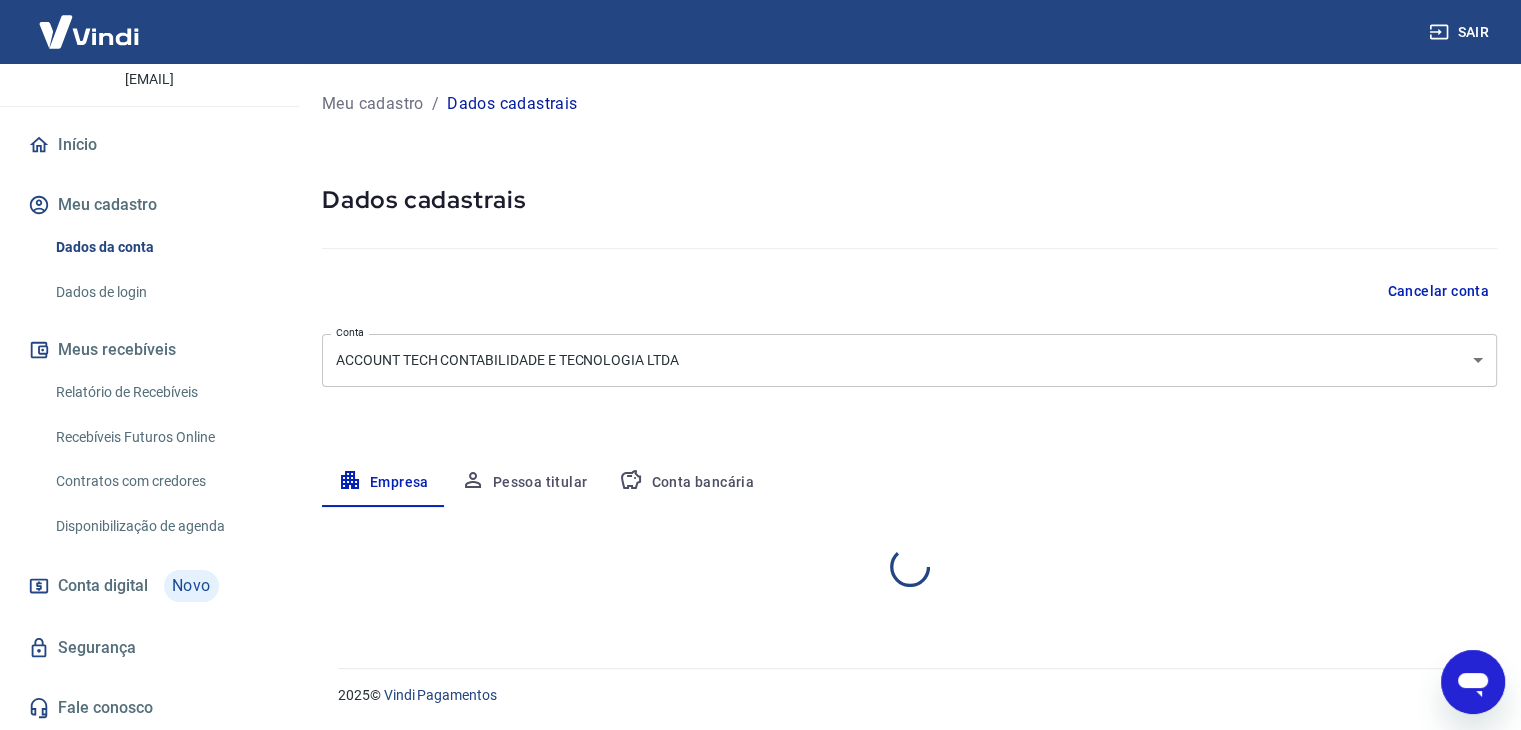 scroll, scrollTop: 0, scrollLeft: 0, axis: both 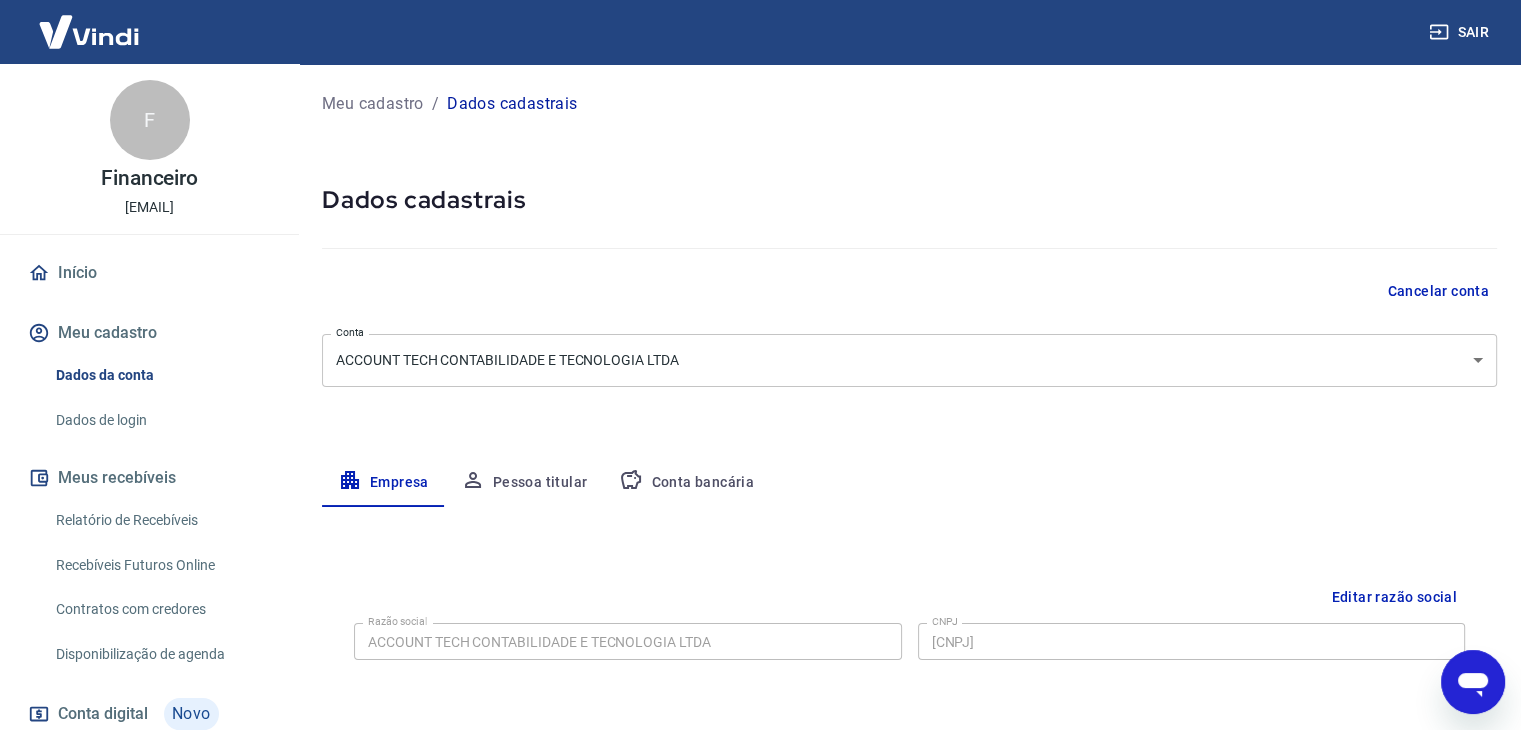 drag, startPoint x: 180, startPoint y: 209, endPoint x: 39, endPoint y: 193, distance: 141.90489 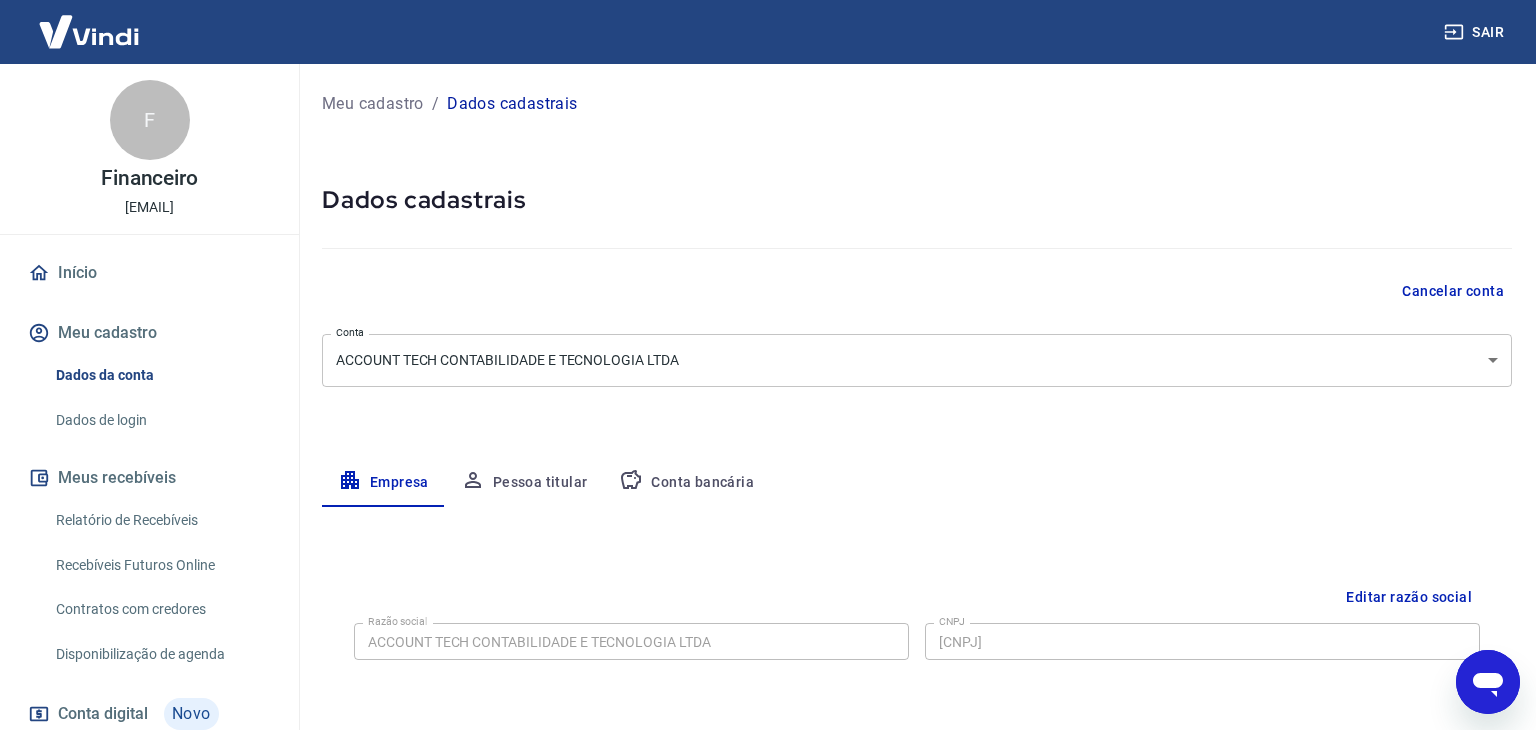 click on "Conta ACCOUNT TECH CONTABILIDADE E TECNOLOGIA LTDA [object Object] Conta Empresa Pessoa titular Conta bancária Editar razão social Razão social ACCOUNT TECH CONTABILIDADE E TECNOLOGIA LTDA Razão social CNPJ [CNPJ] CNPJ Endereço da empresa Editar endereço CEP [CEP] CEP Rua Avenida Tiradentes Rua Número 960 Número Complemento ANEXO 998 ANDAR 9 SALA 02 Complemento Bairro Luz Bairro Cidade [CITY] Cidade Estado Acre Alagoas Amapá Amazonas Bahia Ceará Distrito Federal Espírito Santo Goiás Maranhão Mato Grosso Mato Grosso do Sul Minas Gerais Pará Paraíba Paraná Pernambuco Piauí Rio de Janeiro Rio Grande do Norte Rio Grande do Sul Rondônia Roraima Sergipe" at bounding box center (768, 365) 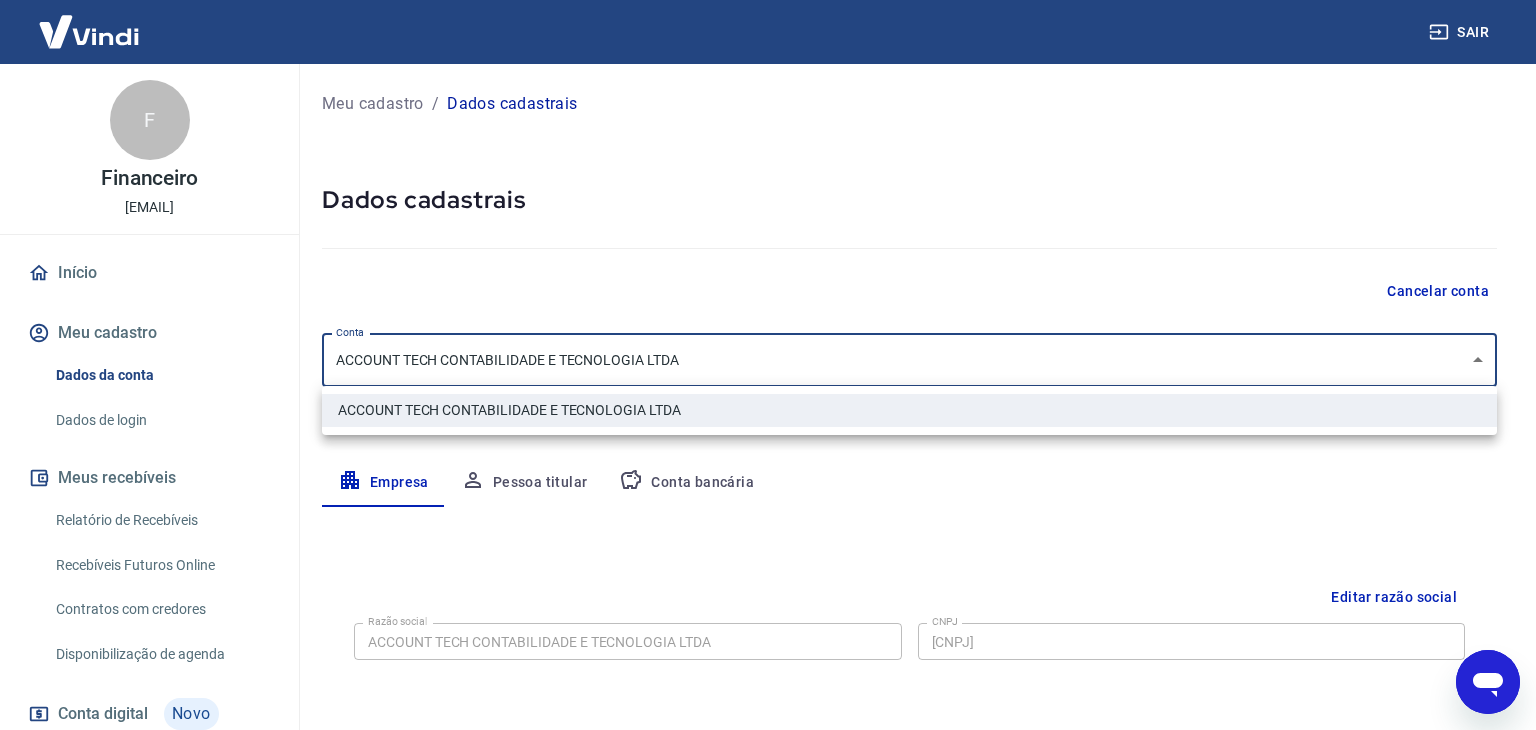 click at bounding box center (768, 365) 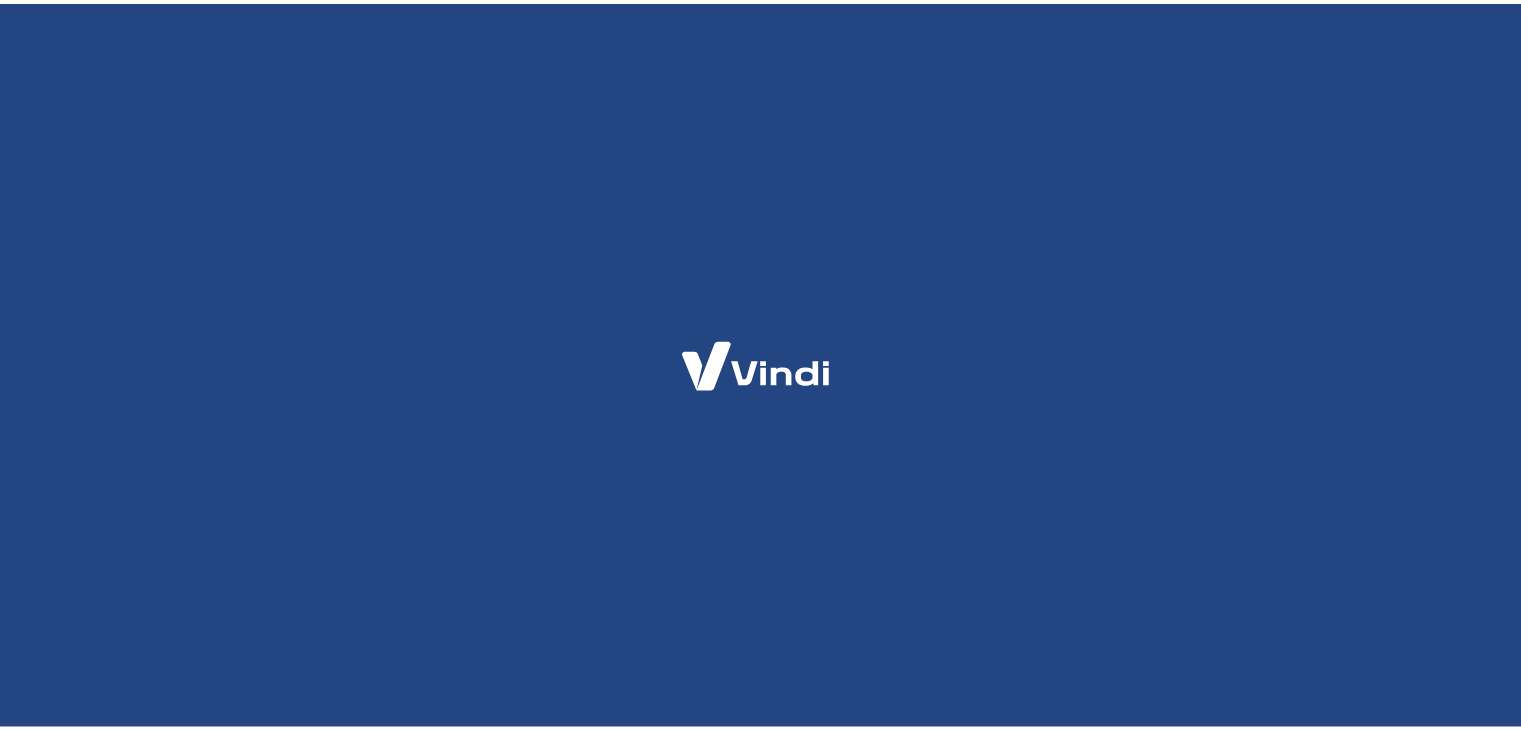 scroll, scrollTop: 0, scrollLeft: 0, axis: both 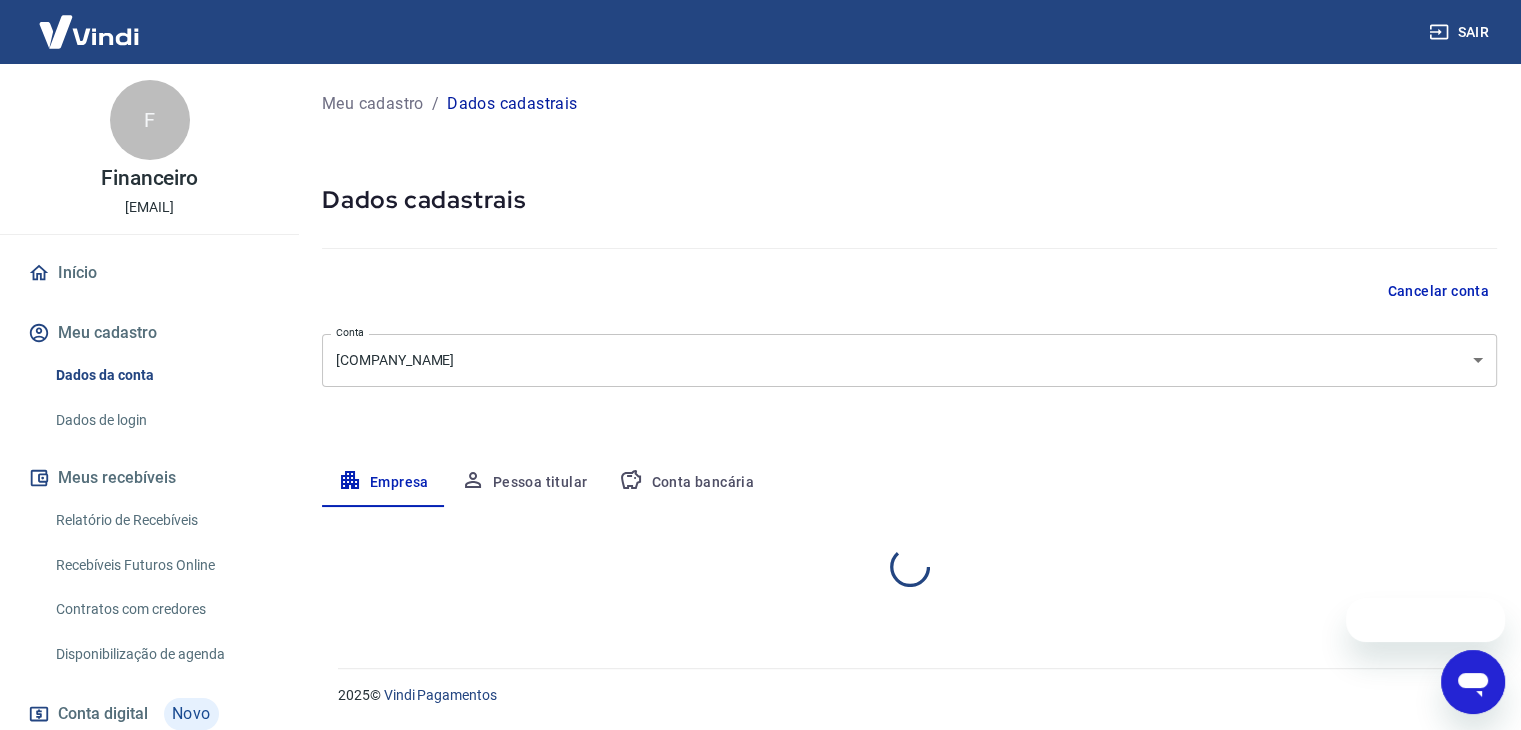 select on "SP" 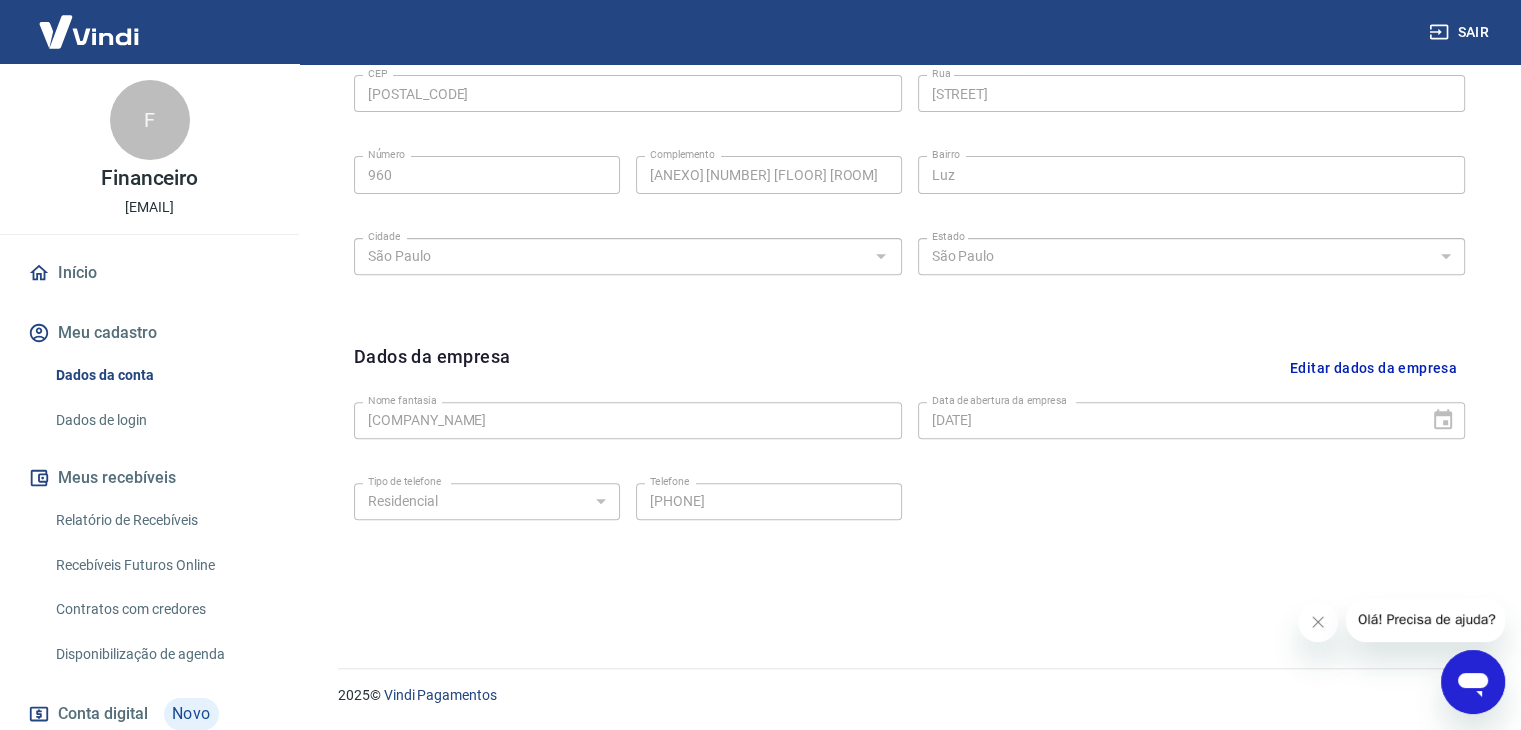 scroll, scrollTop: 0, scrollLeft: 0, axis: both 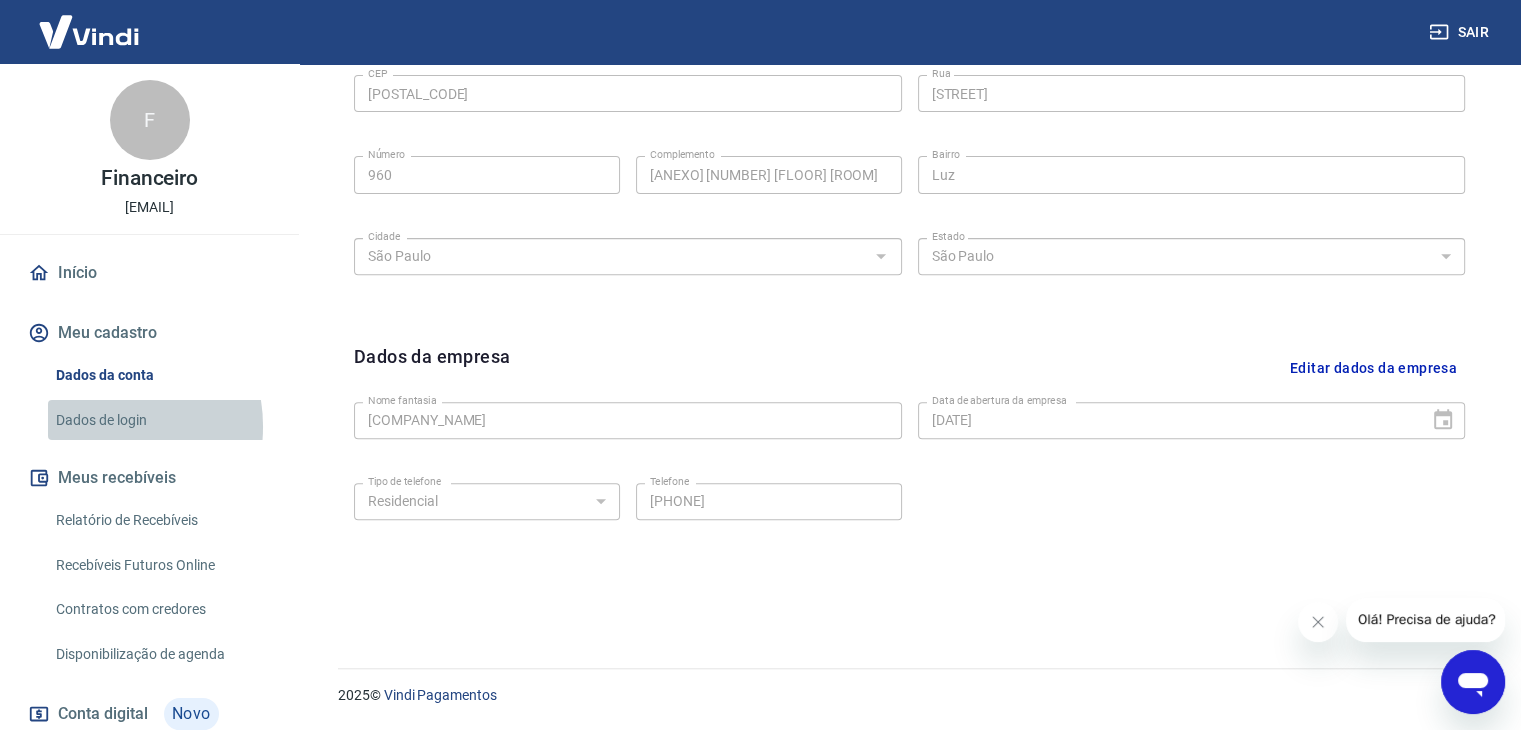 click on "Dados de login" at bounding box center [161, 420] 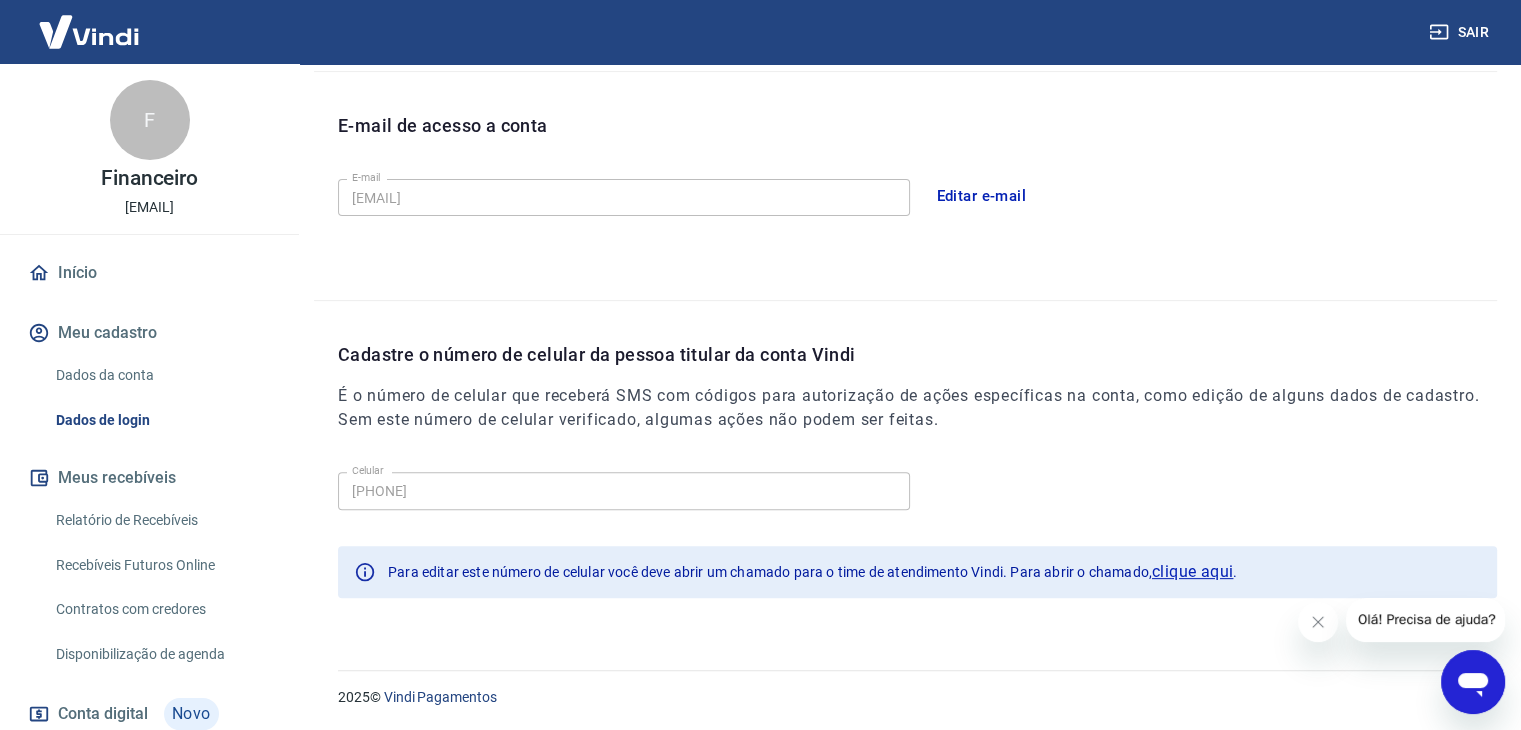 click on "Editar e-mail" at bounding box center [982, 196] 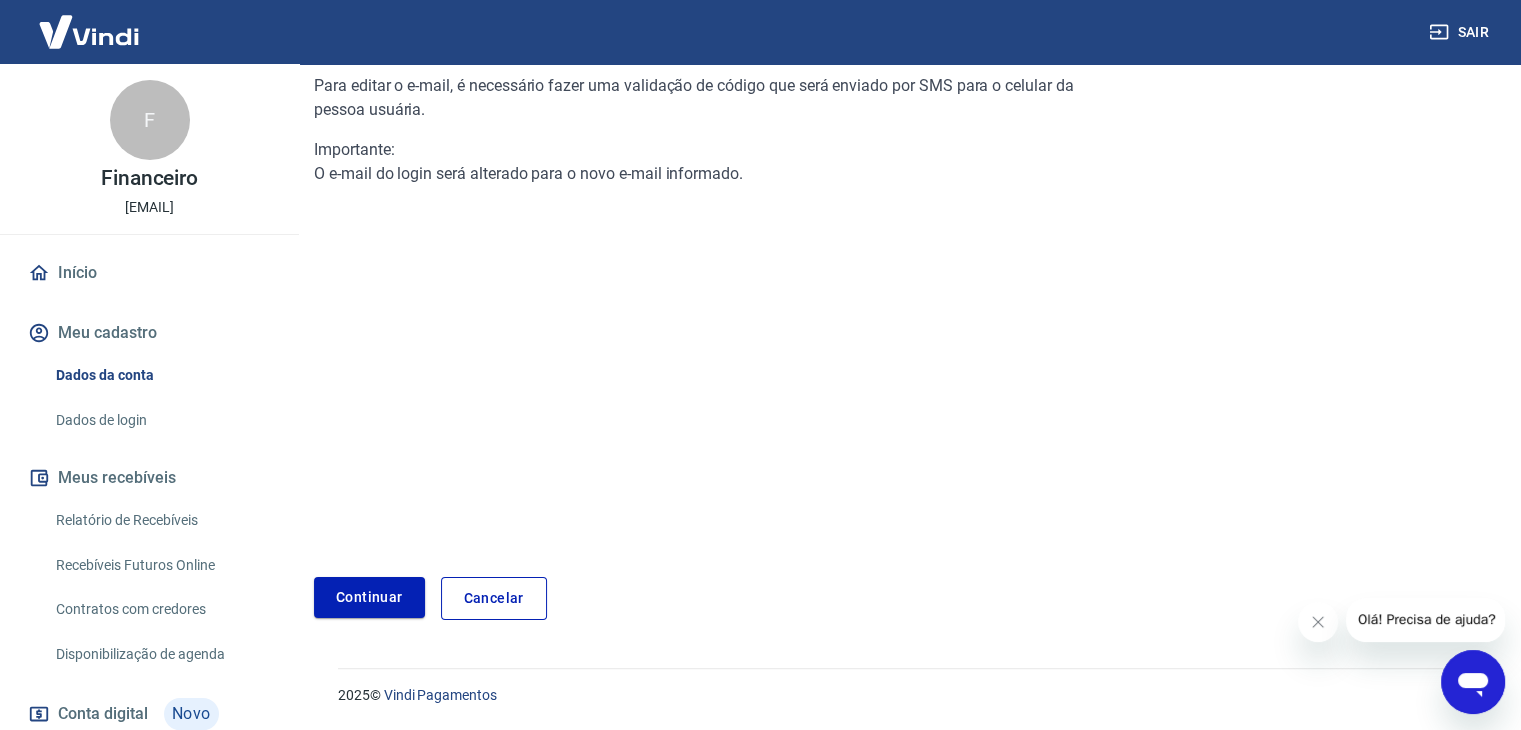 scroll, scrollTop: 210, scrollLeft: 0, axis: vertical 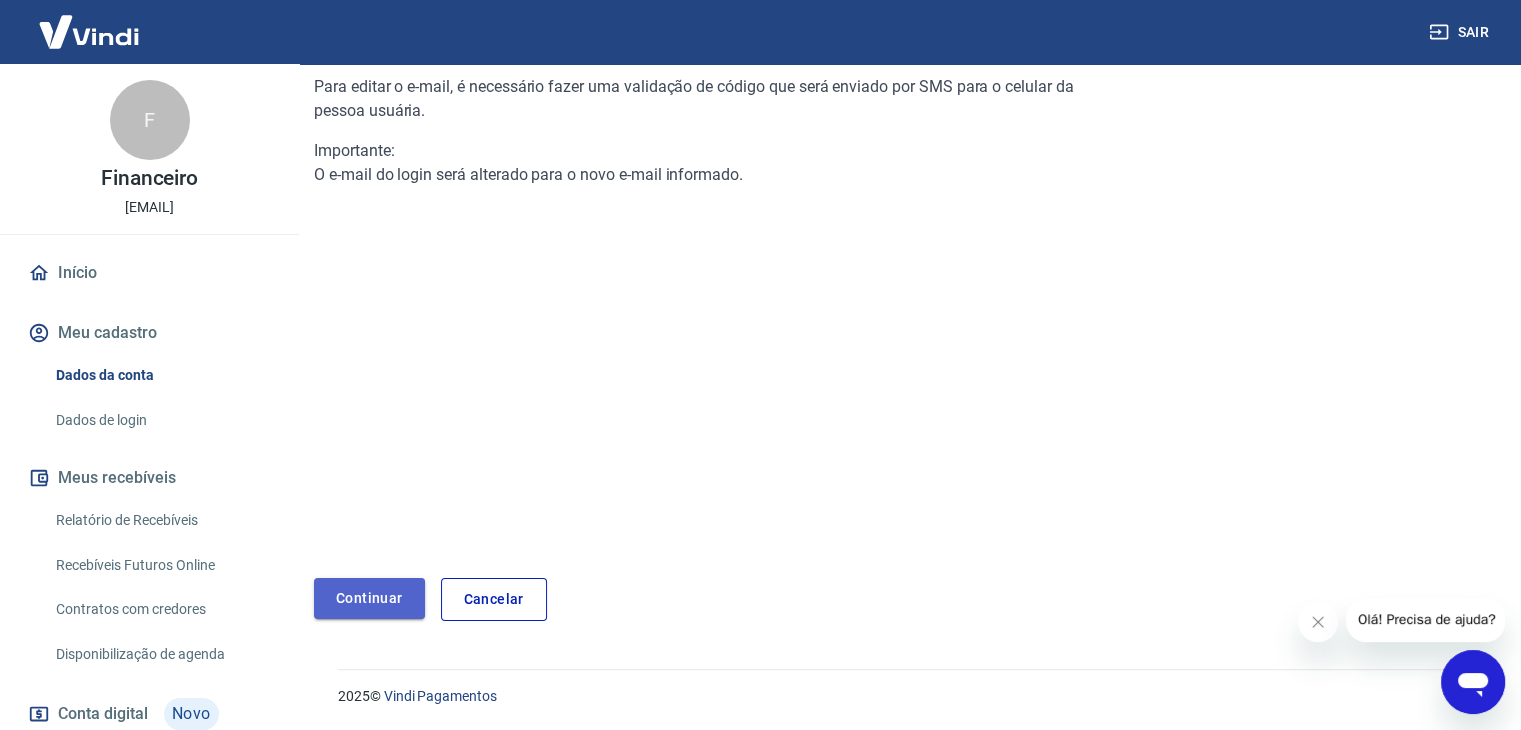 click on "Continuar" at bounding box center (369, 598) 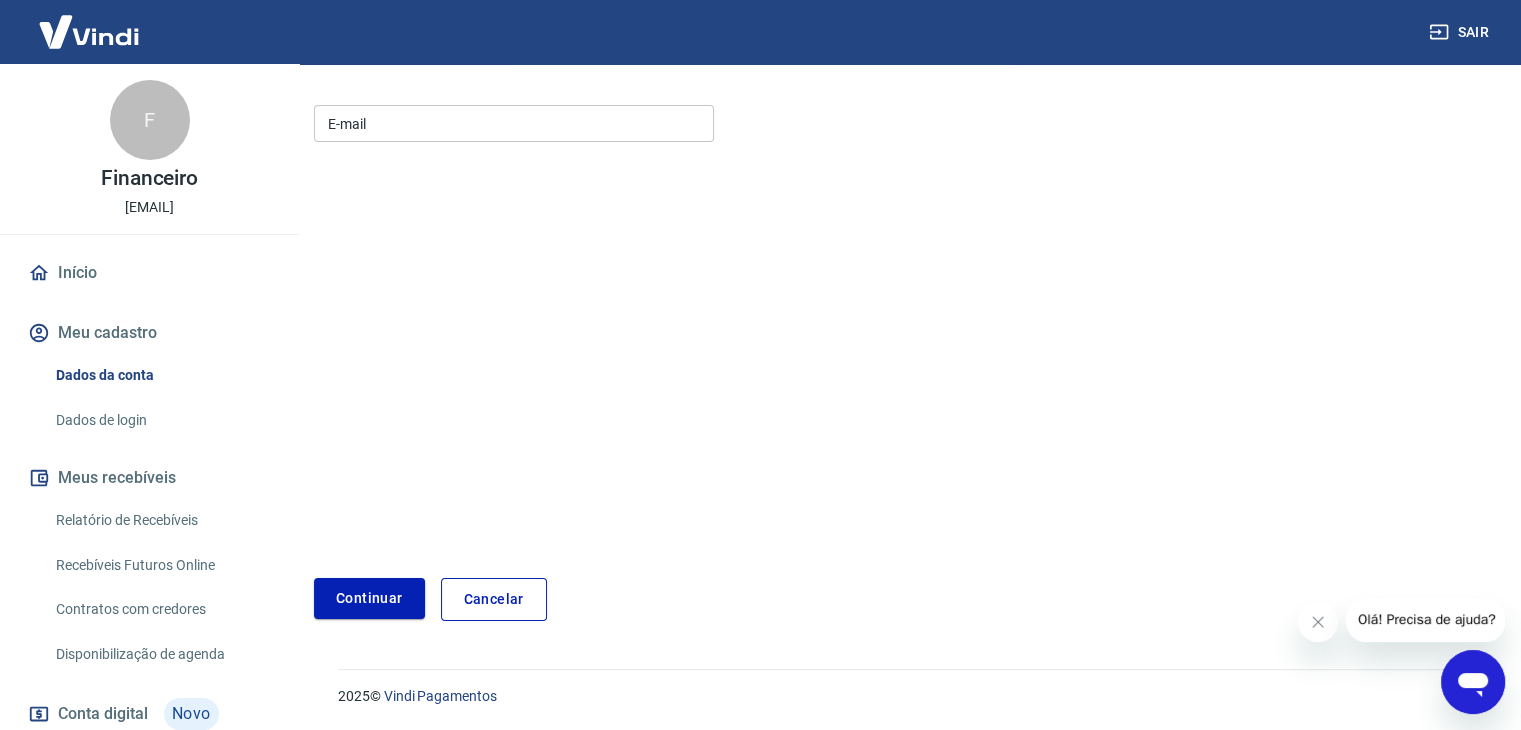click on "E-mail" at bounding box center [514, 123] 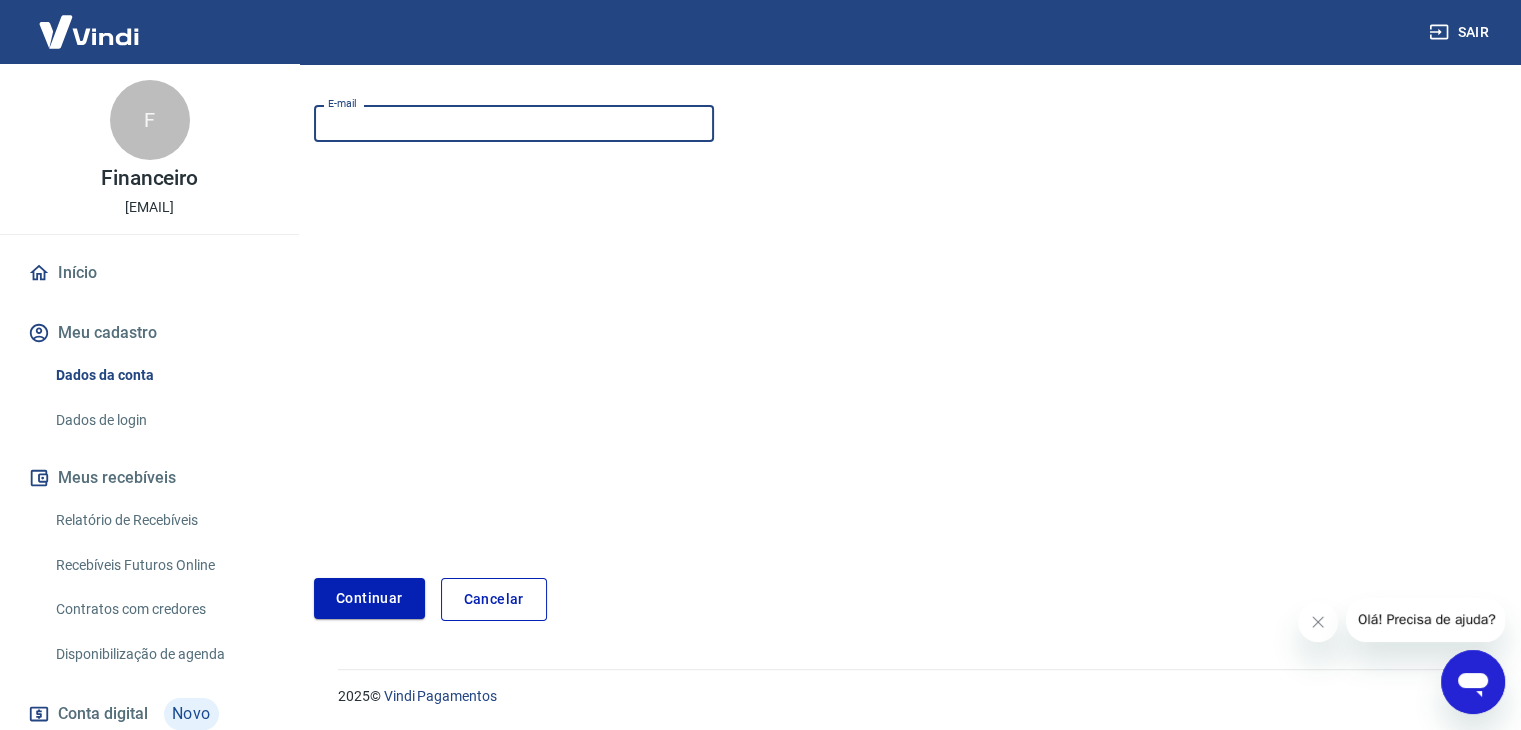 type on "jeniffer.garcia@accounttech.com.br" 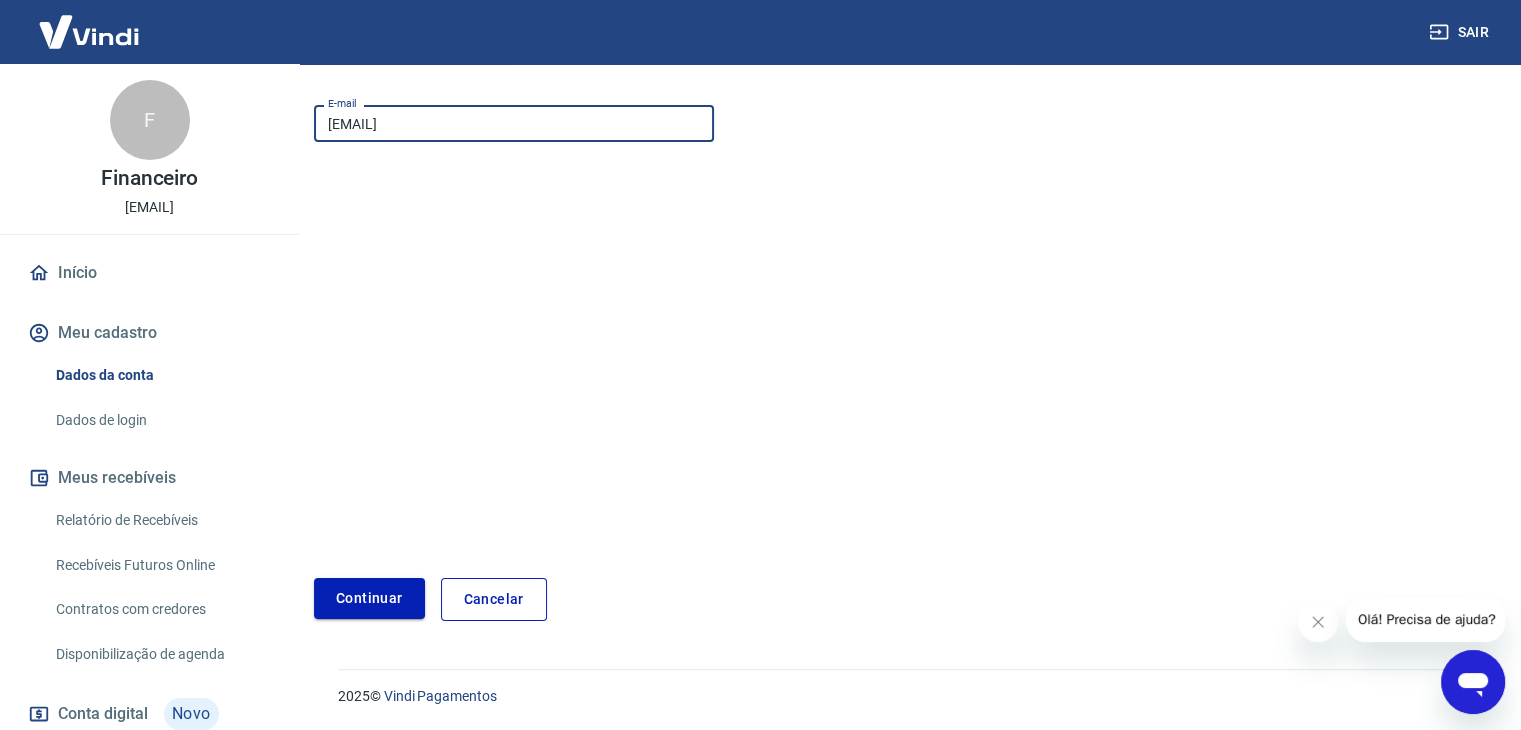 click on "Continuar" at bounding box center [369, 598] 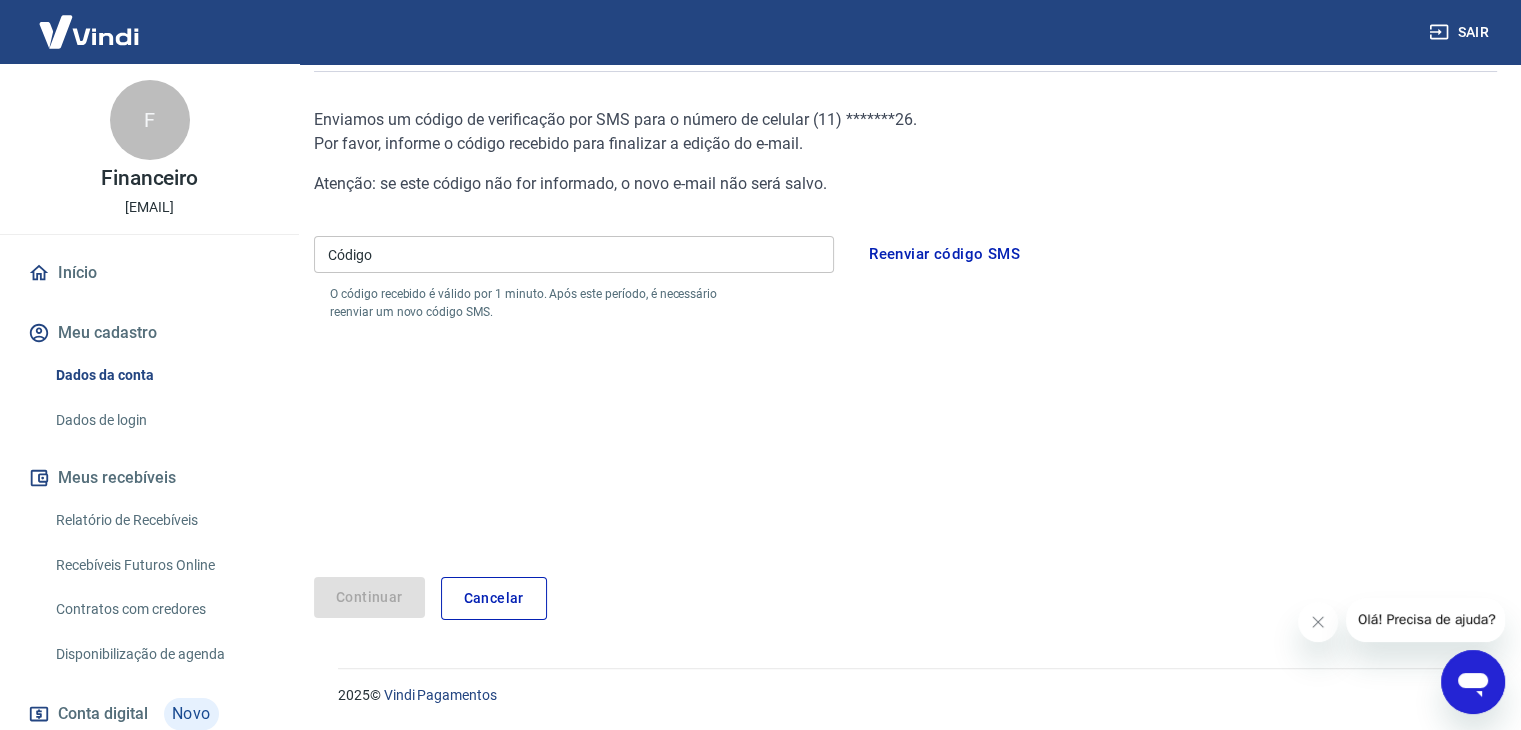 scroll, scrollTop: 176, scrollLeft: 0, axis: vertical 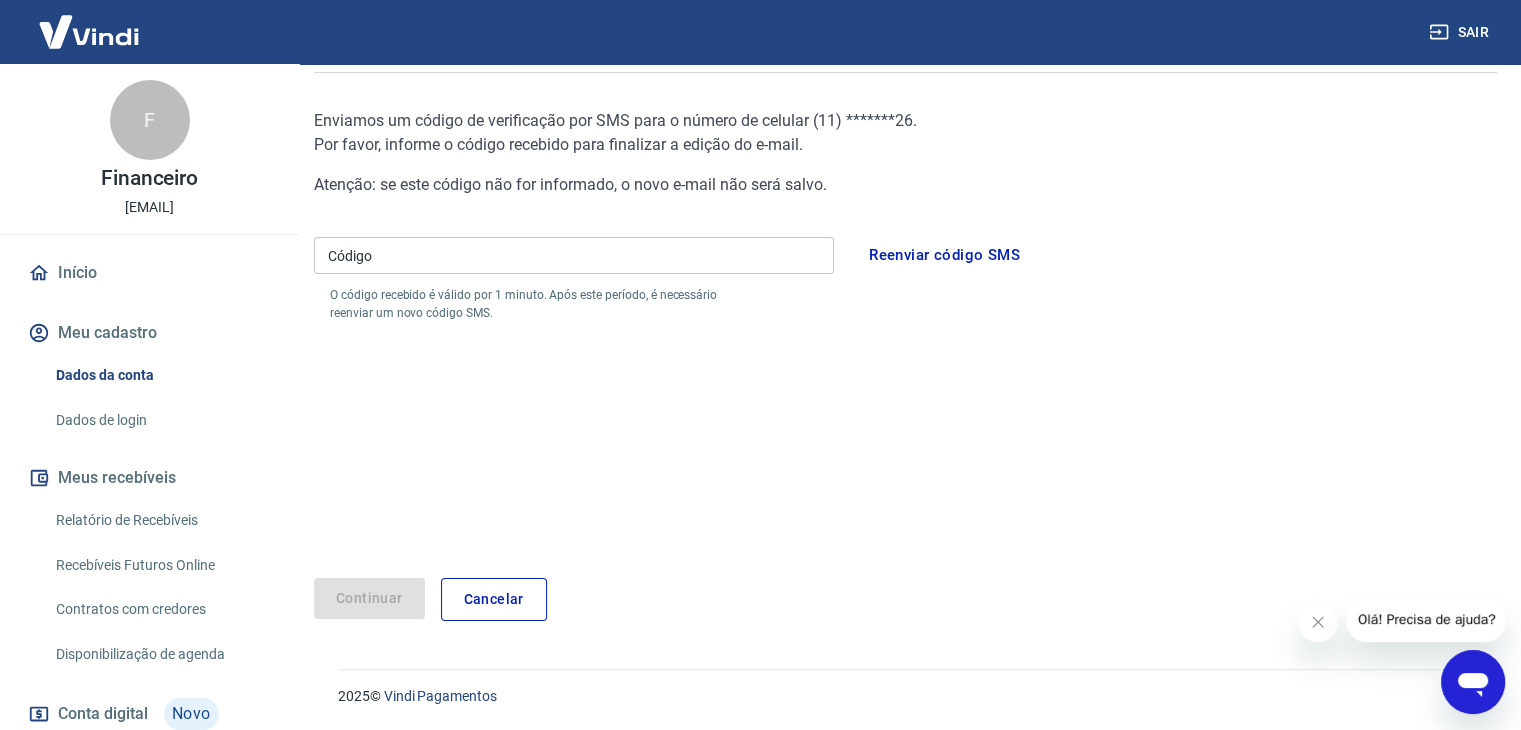 click on "Reenviar código SMS" at bounding box center [944, 255] 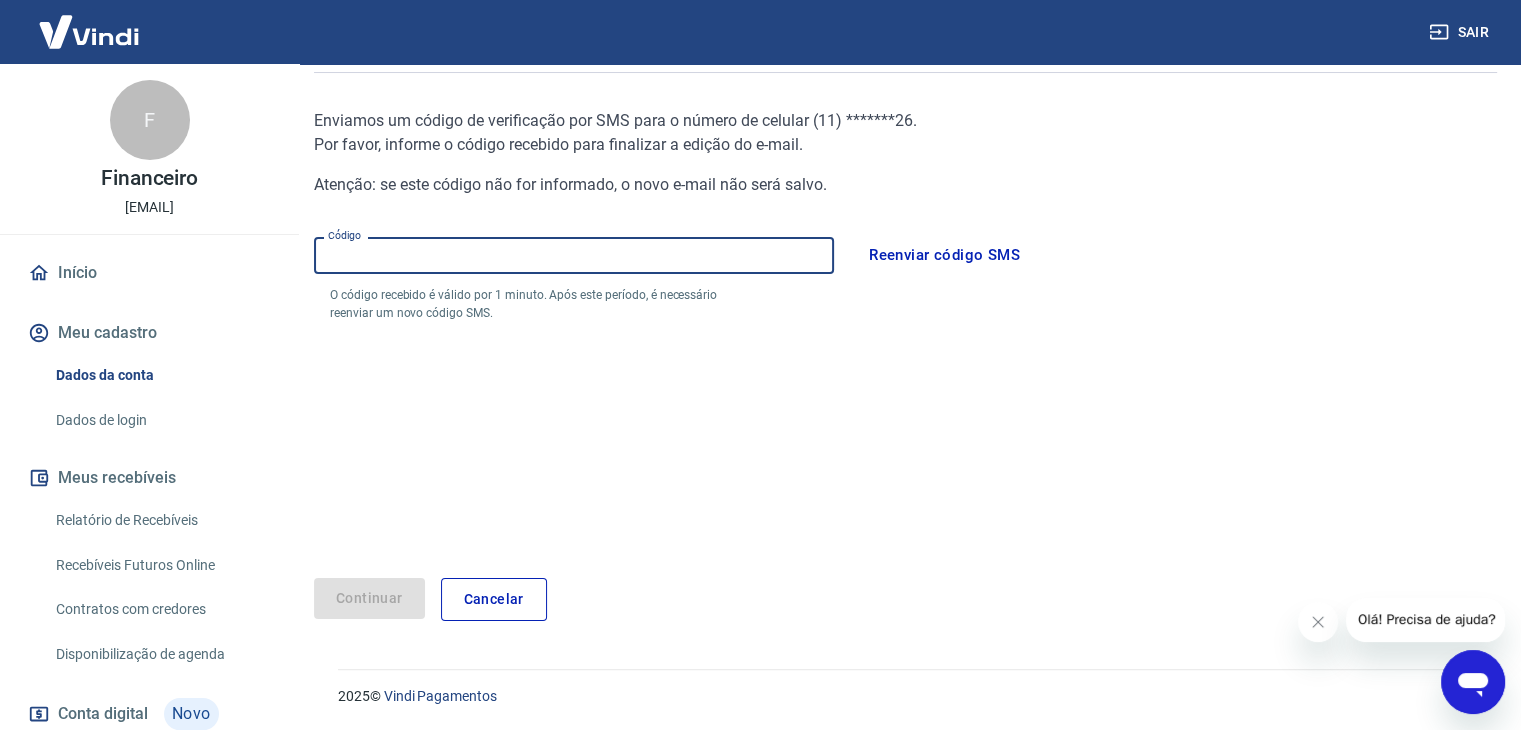click on "Código" at bounding box center (574, 255) 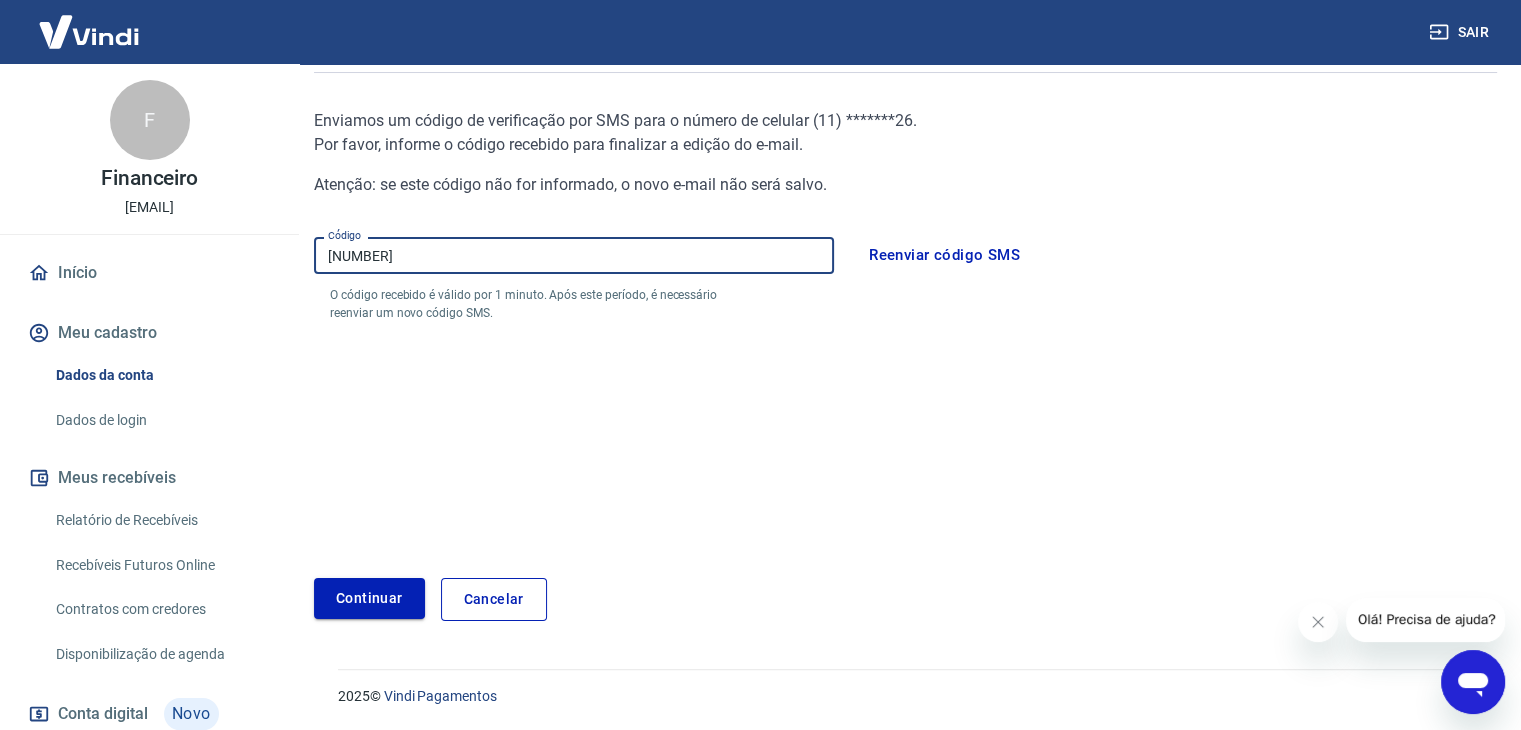type on "684319" 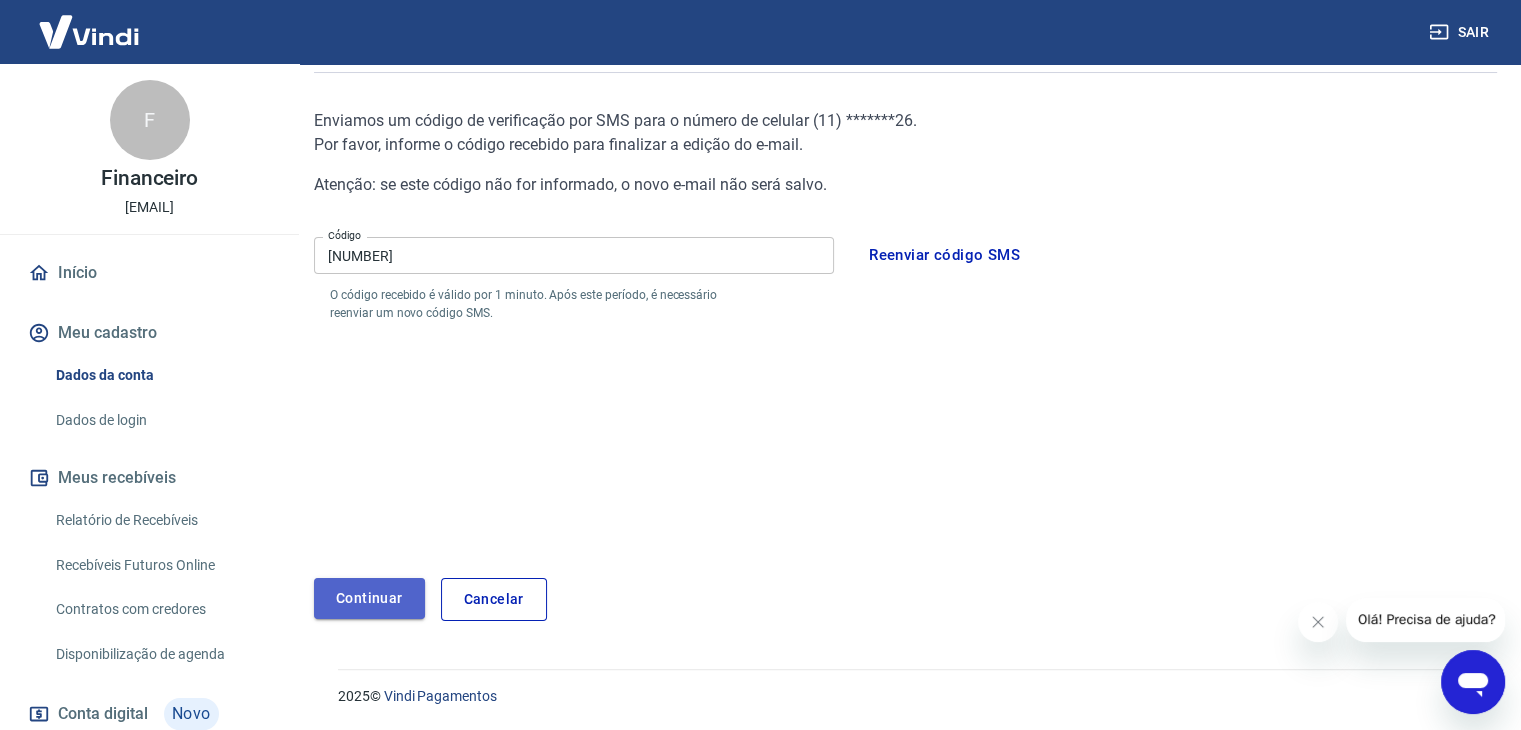 click on "Continuar" at bounding box center (369, 598) 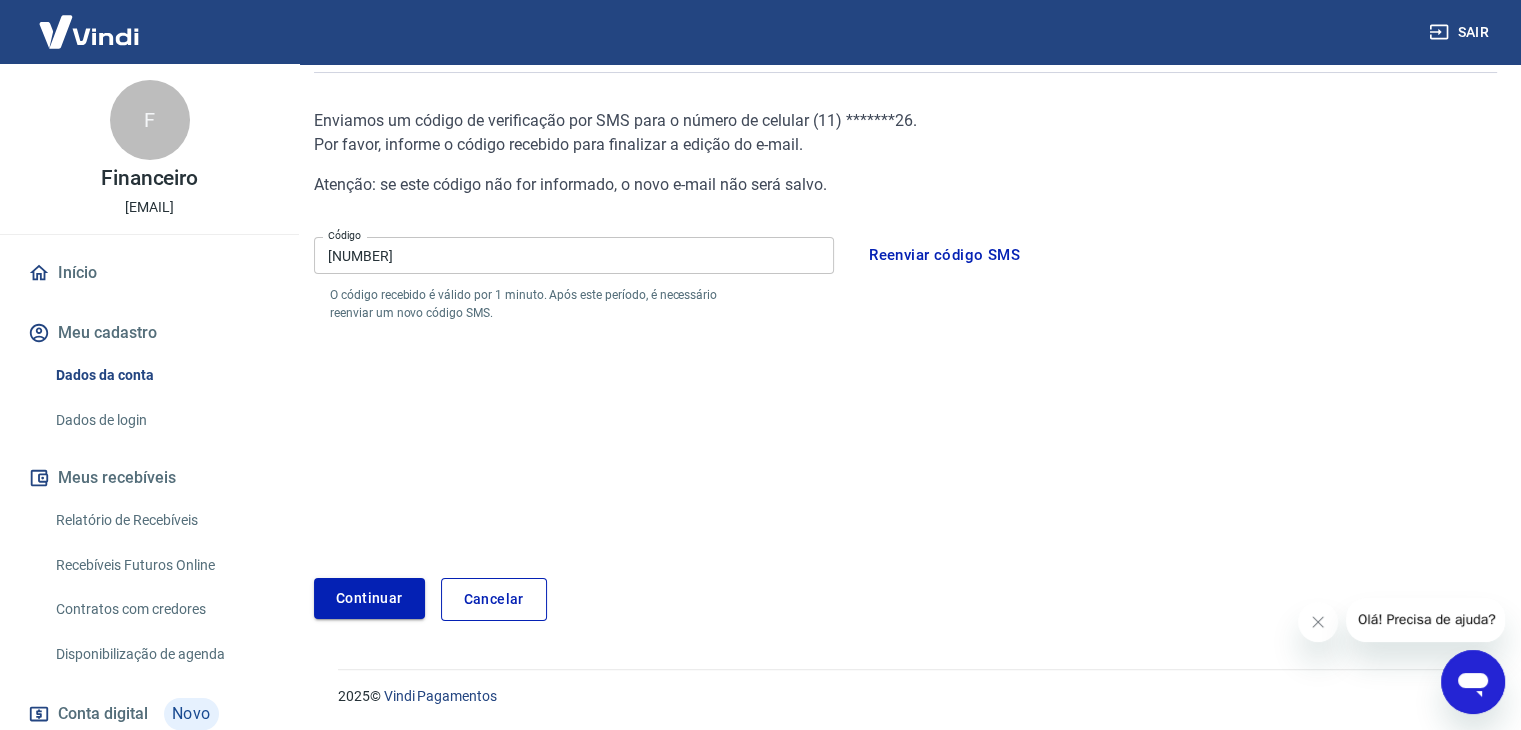 scroll, scrollTop: 210, scrollLeft: 0, axis: vertical 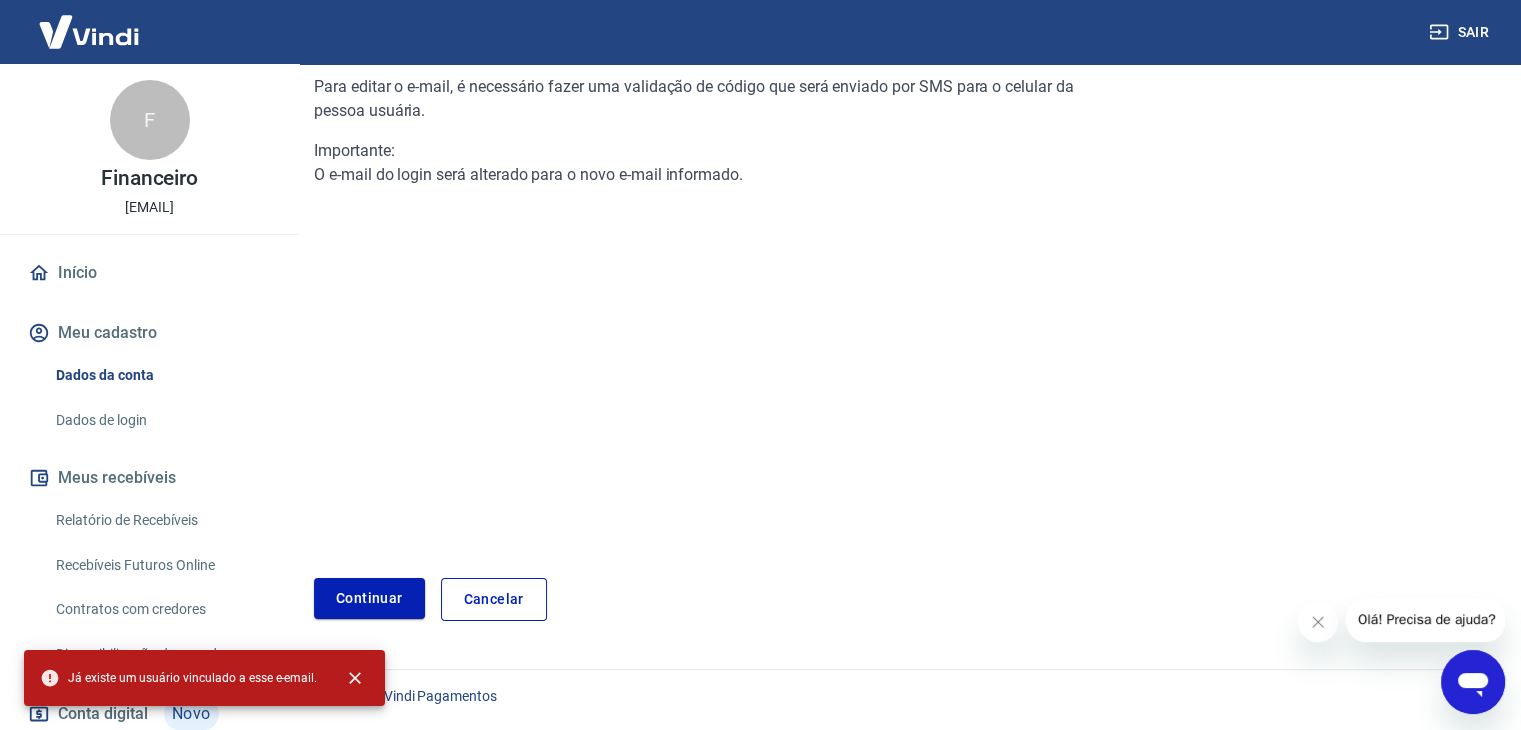 click on "Para editar o e-mail, é necessário fazer uma validação de código que será enviado por SMS para o celular da pessoa usuária. Importante:  O e-mail do login será alterado para o novo e-mail informado." at bounding box center (708, 294) 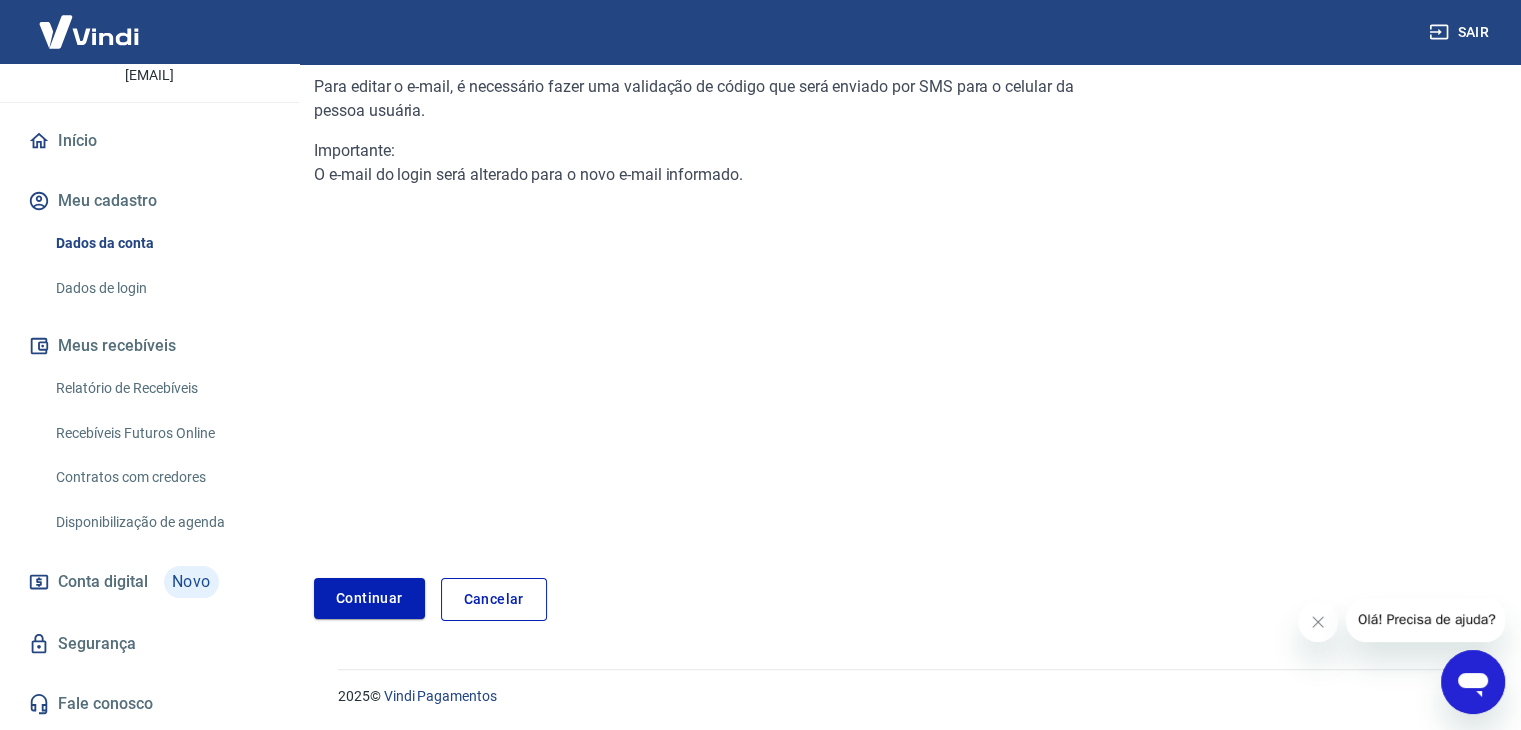 scroll, scrollTop: 370, scrollLeft: 0, axis: vertical 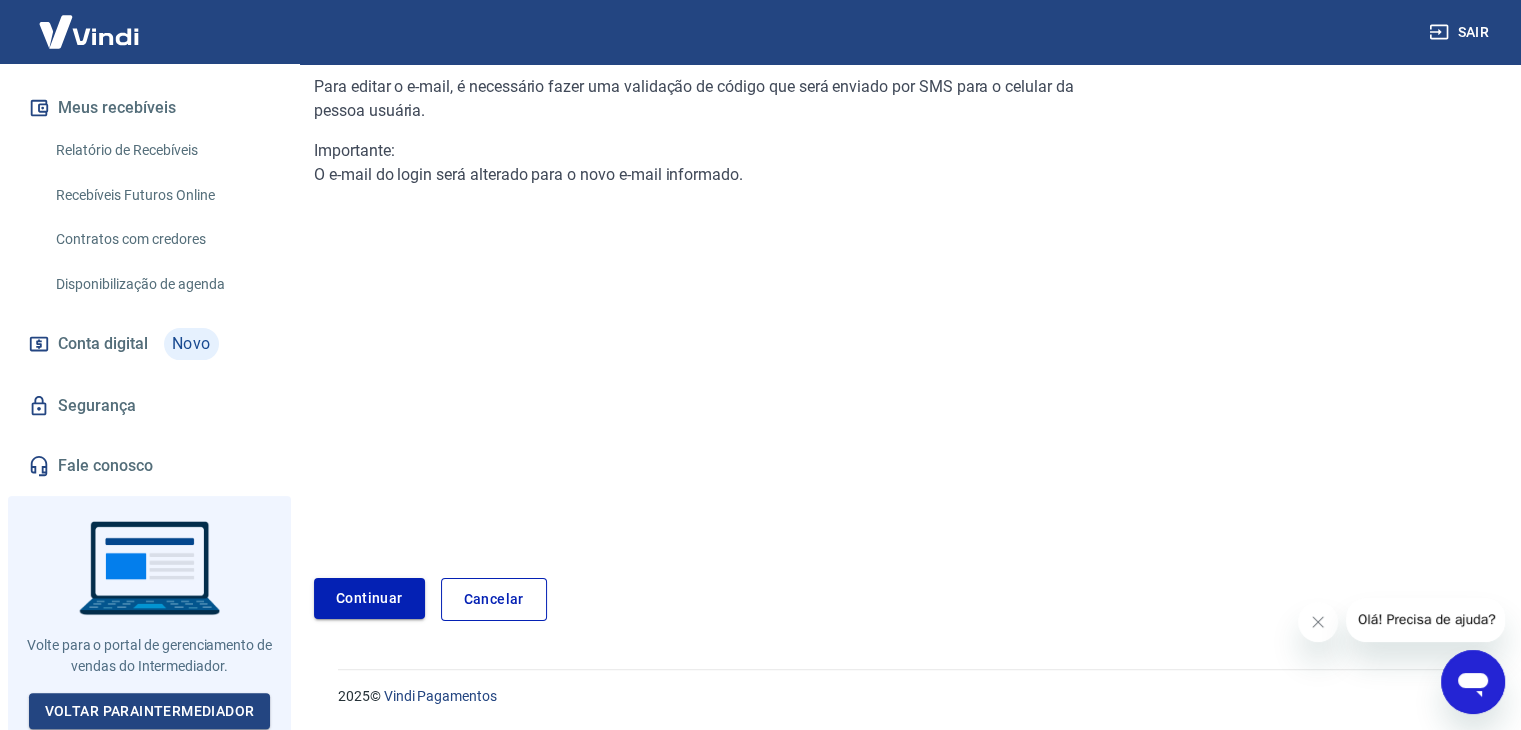 click on "Continuar" at bounding box center (369, 598) 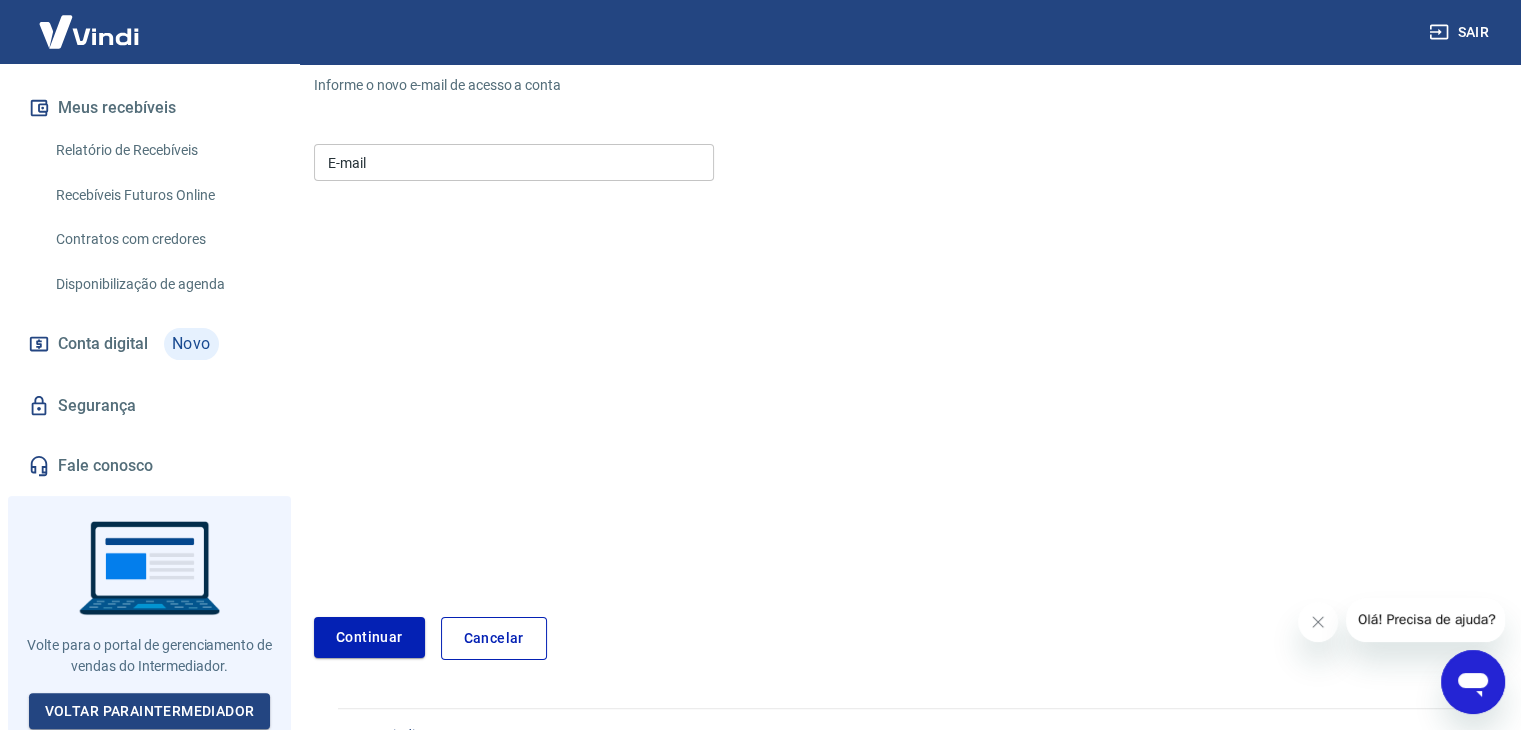 scroll, scrollTop: 249, scrollLeft: 0, axis: vertical 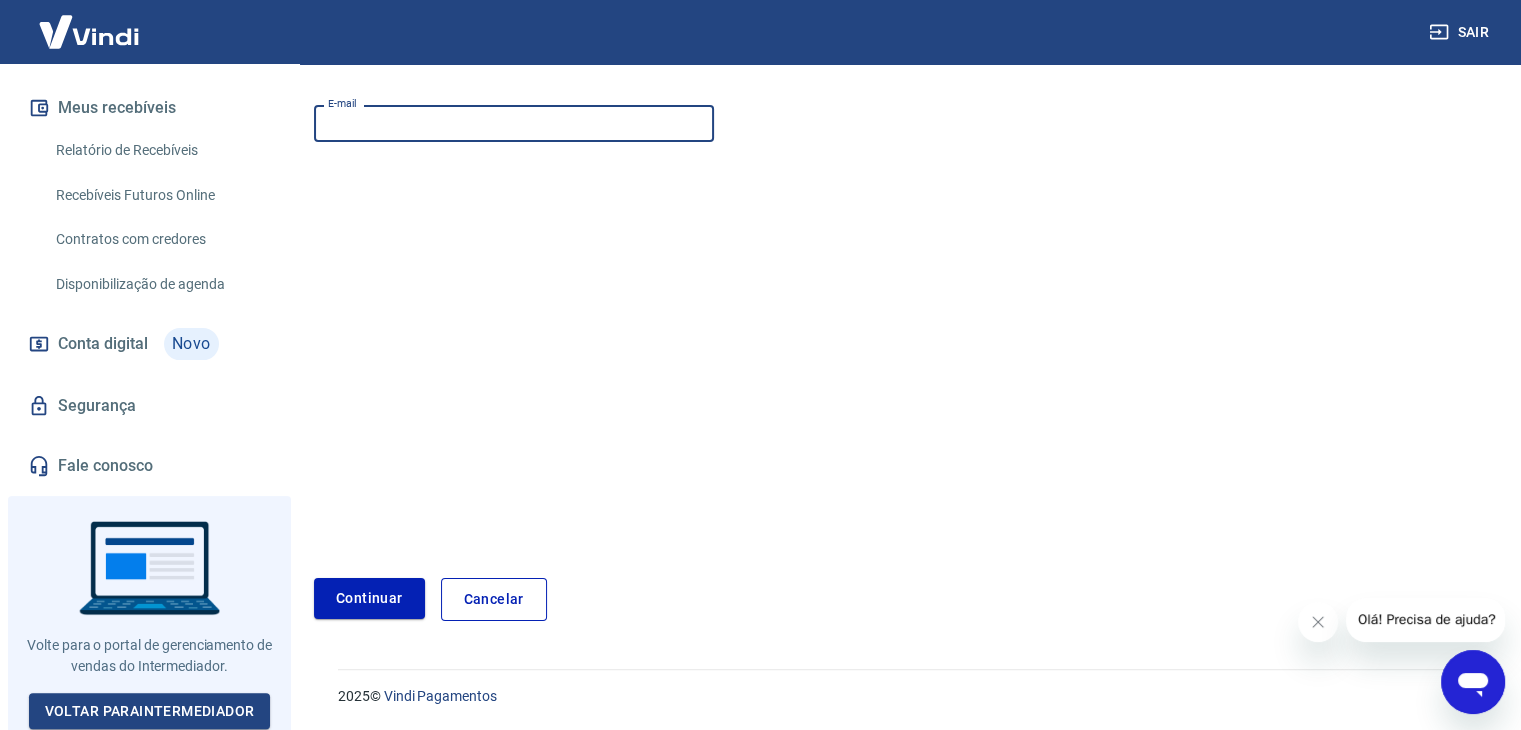 click on "E-mail" at bounding box center [514, 123] 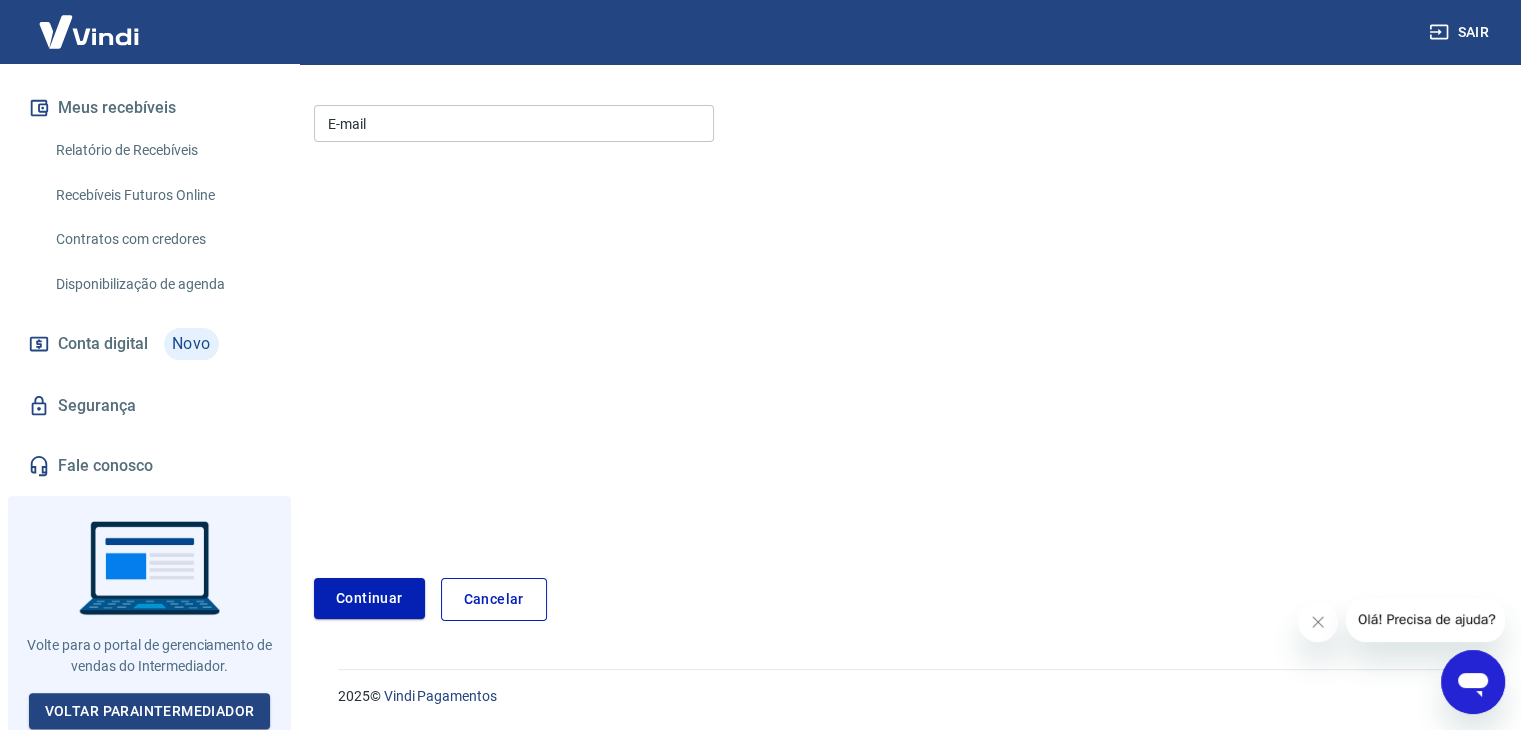 click on "E-mail E-mail Continuar Cancelar" at bounding box center (708, 359) 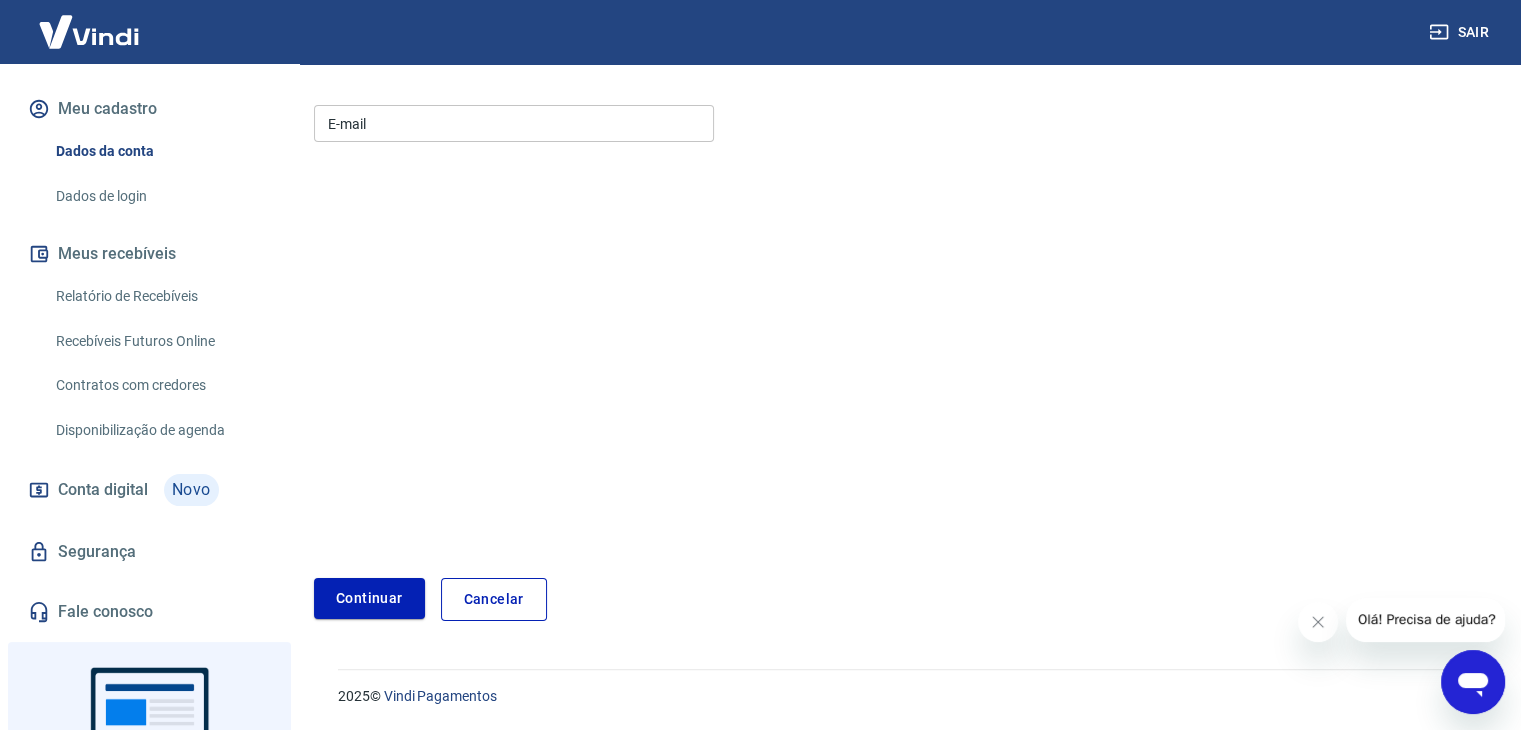 scroll, scrollTop: 300, scrollLeft: 0, axis: vertical 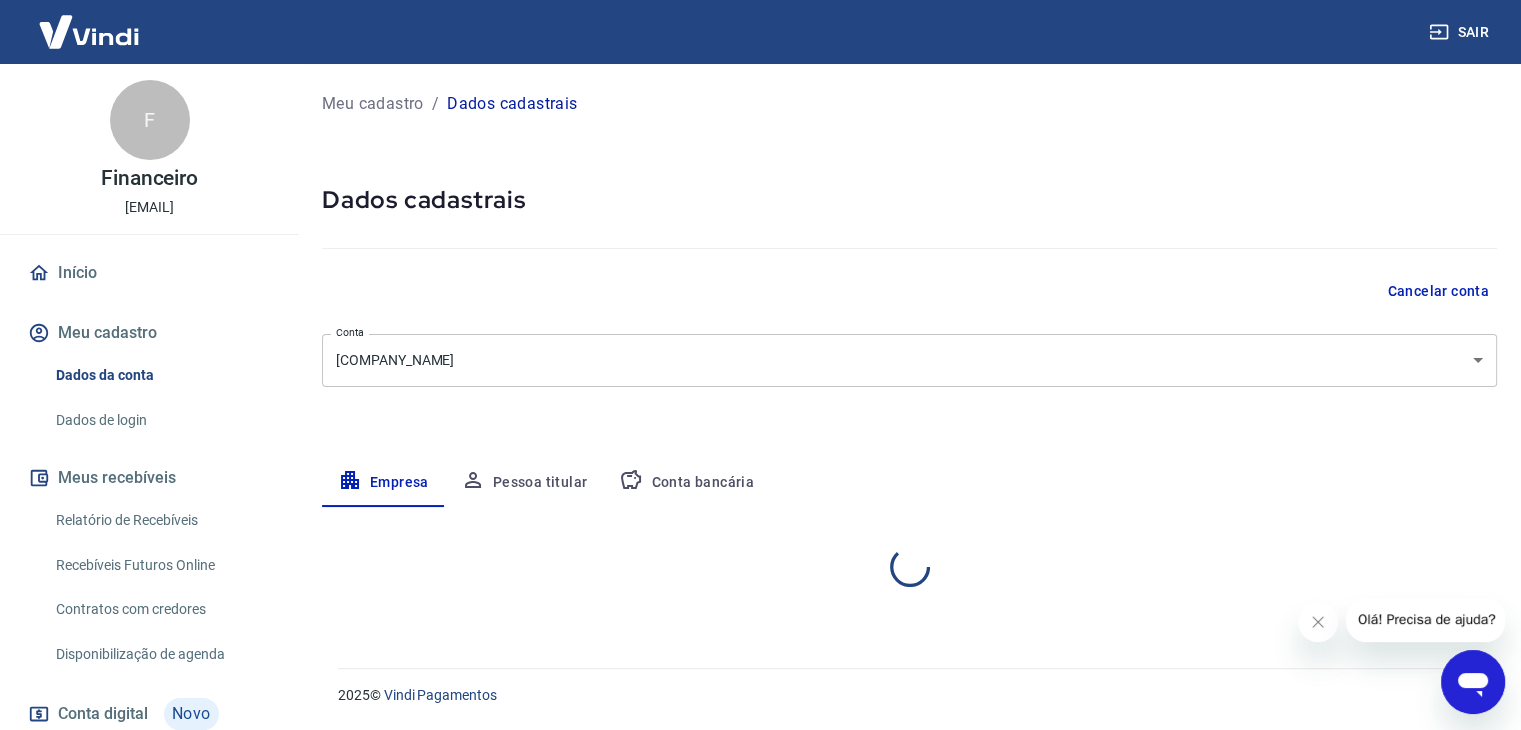 select on "SP" 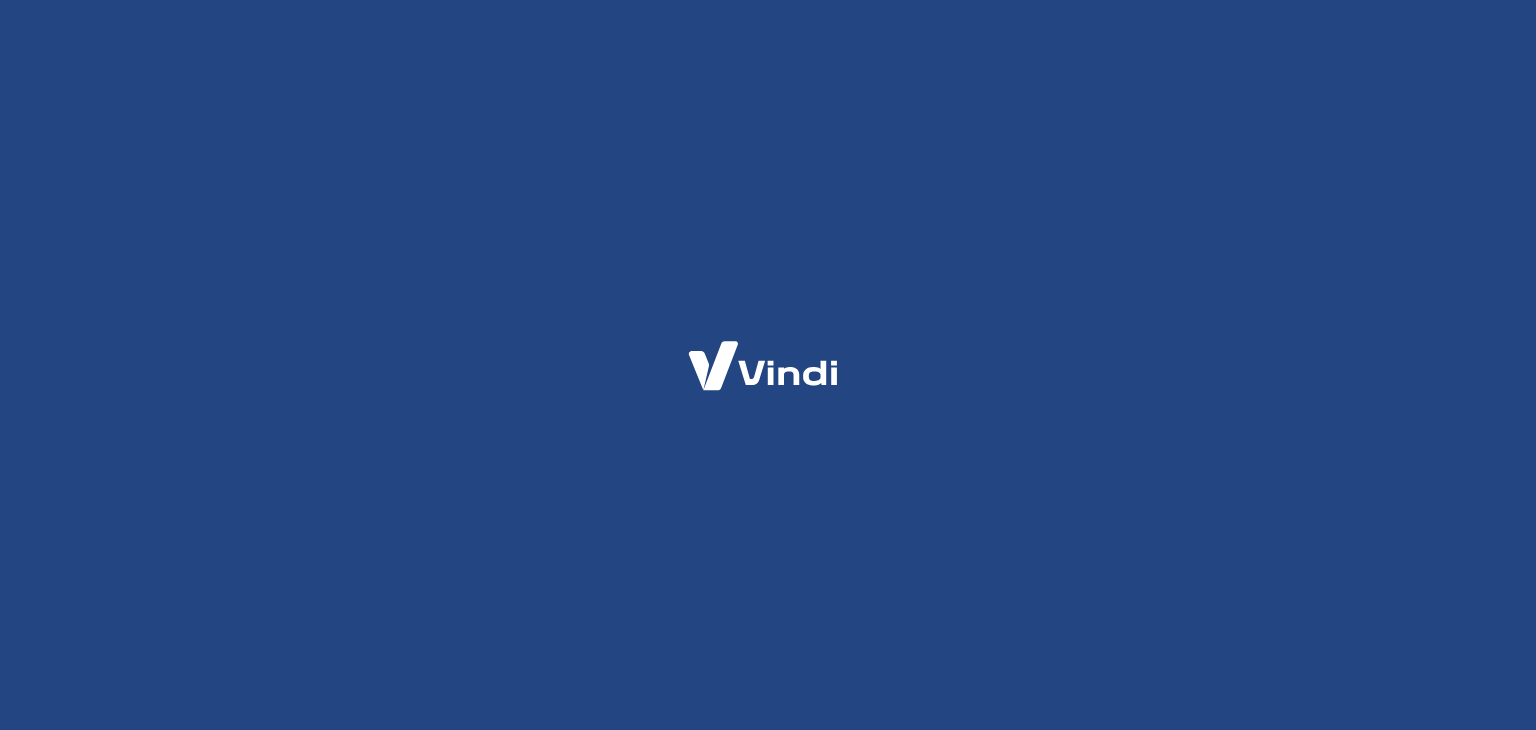 scroll, scrollTop: 0, scrollLeft: 0, axis: both 